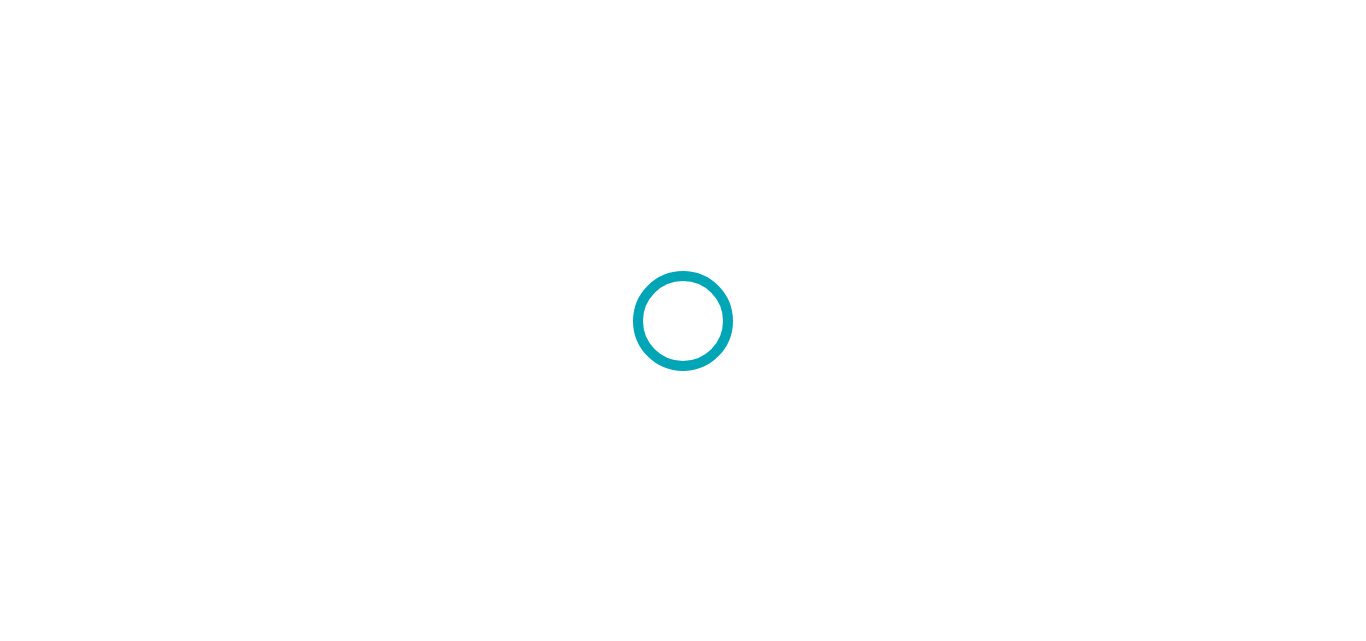 scroll, scrollTop: 0, scrollLeft: 0, axis: both 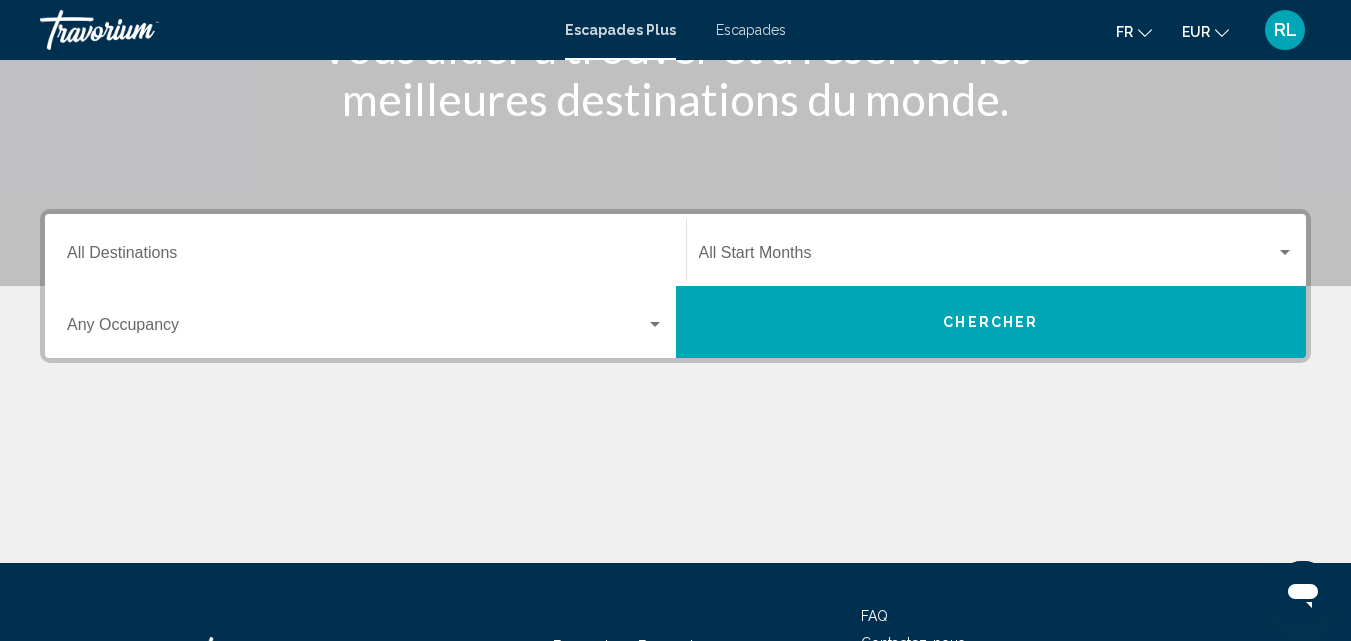 click on "Destination All Destinations" at bounding box center [365, 250] 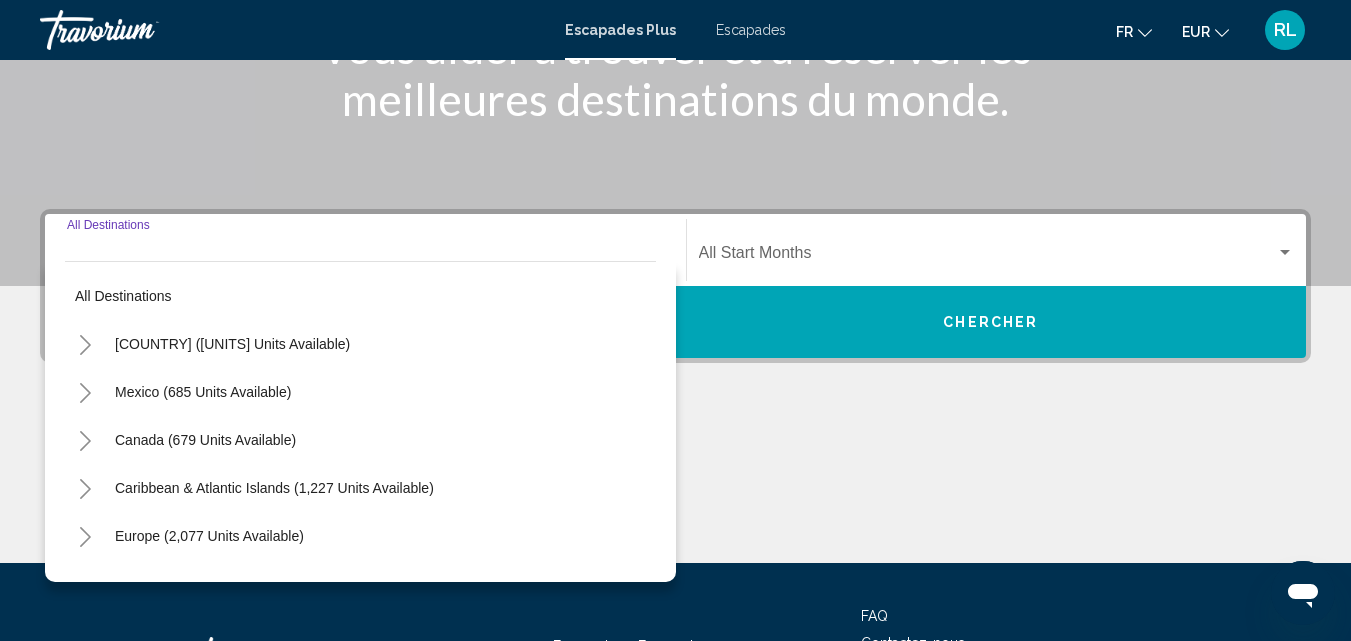 scroll, scrollTop: 458, scrollLeft: 0, axis: vertical 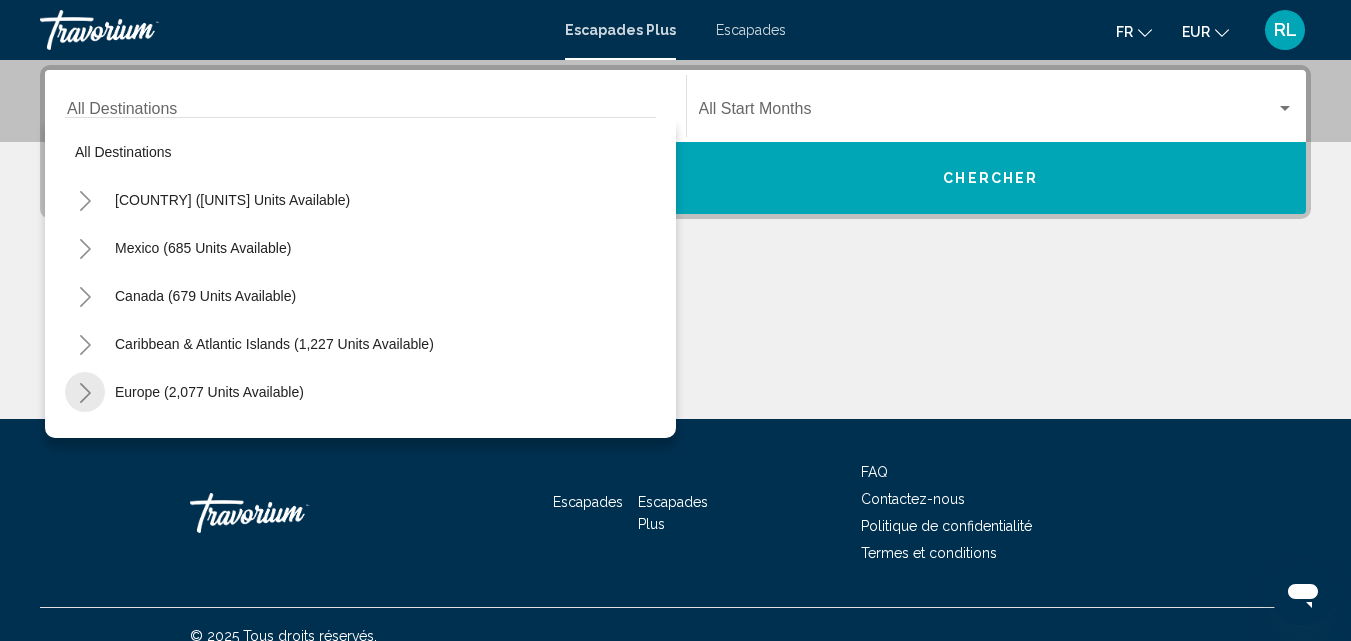 click 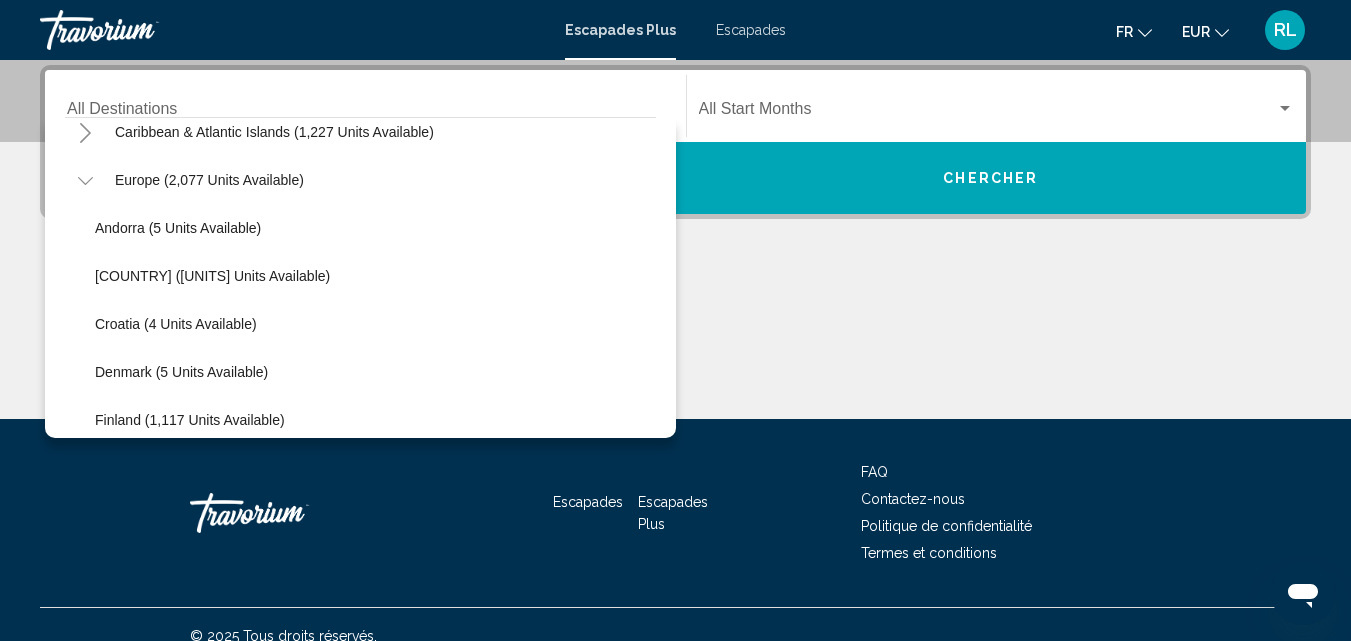 scroll, scrollTop: 240, scrollLeft: 0, axis: vertical 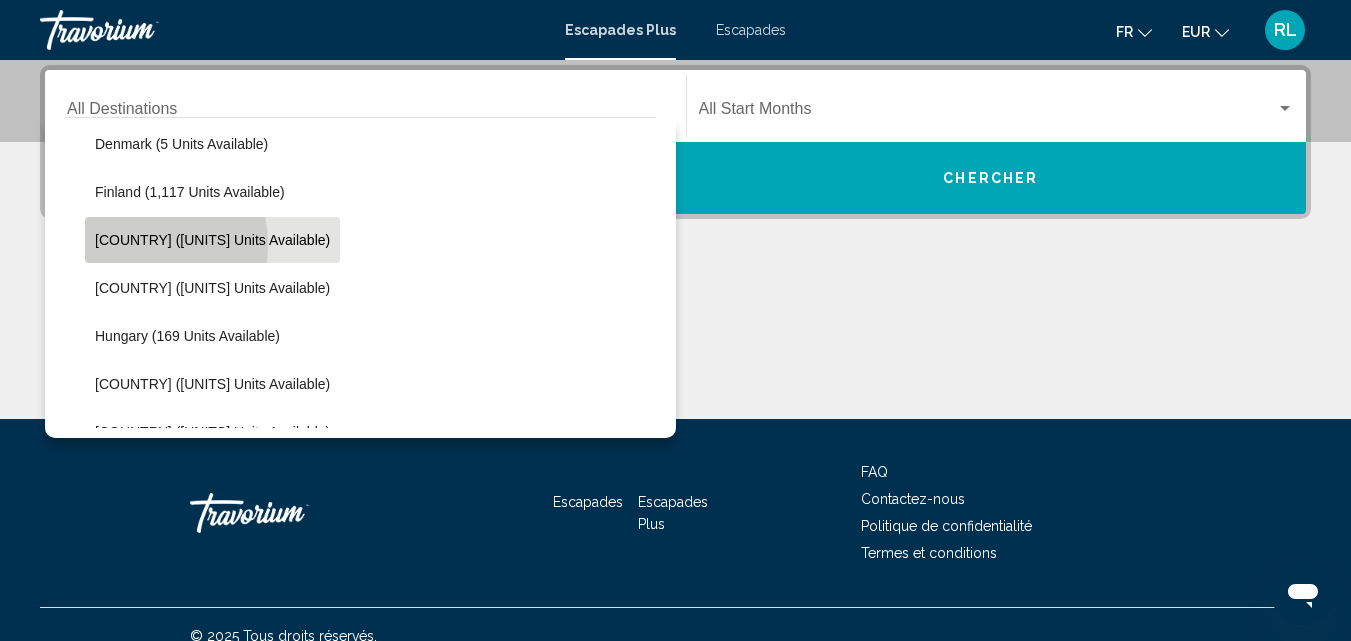 click on "[COUNTRY] ([UNITS] units available)" 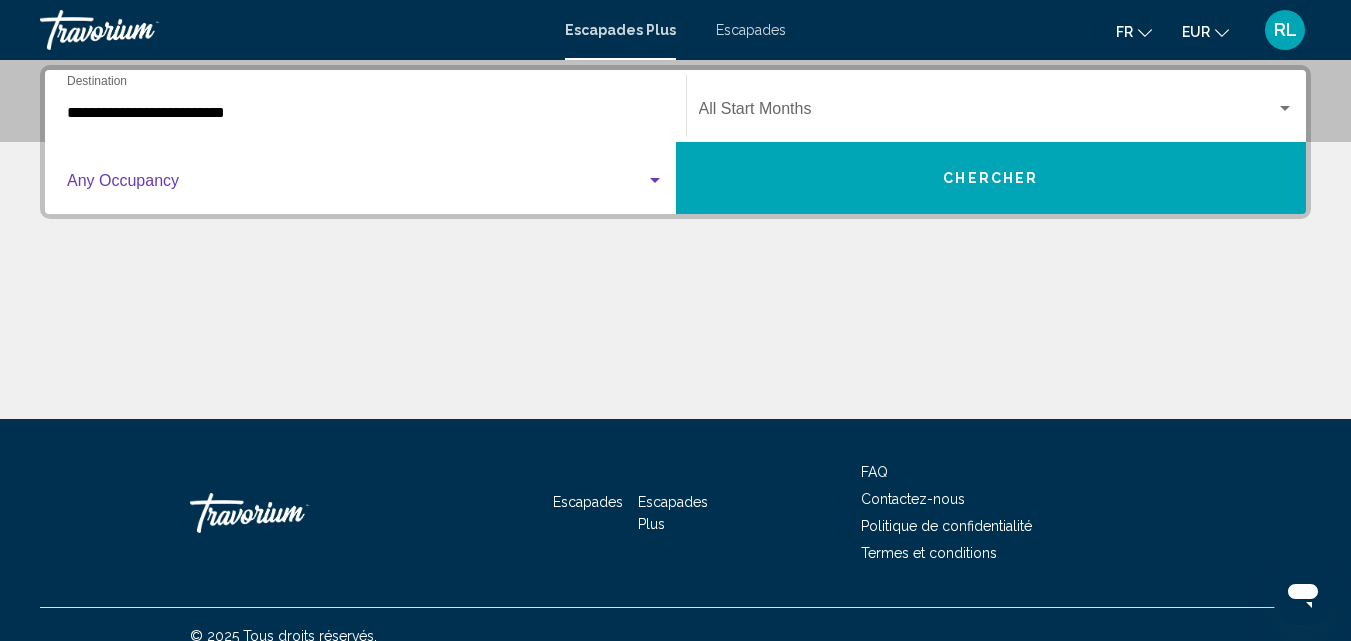 click at bounding box center (356, 185) 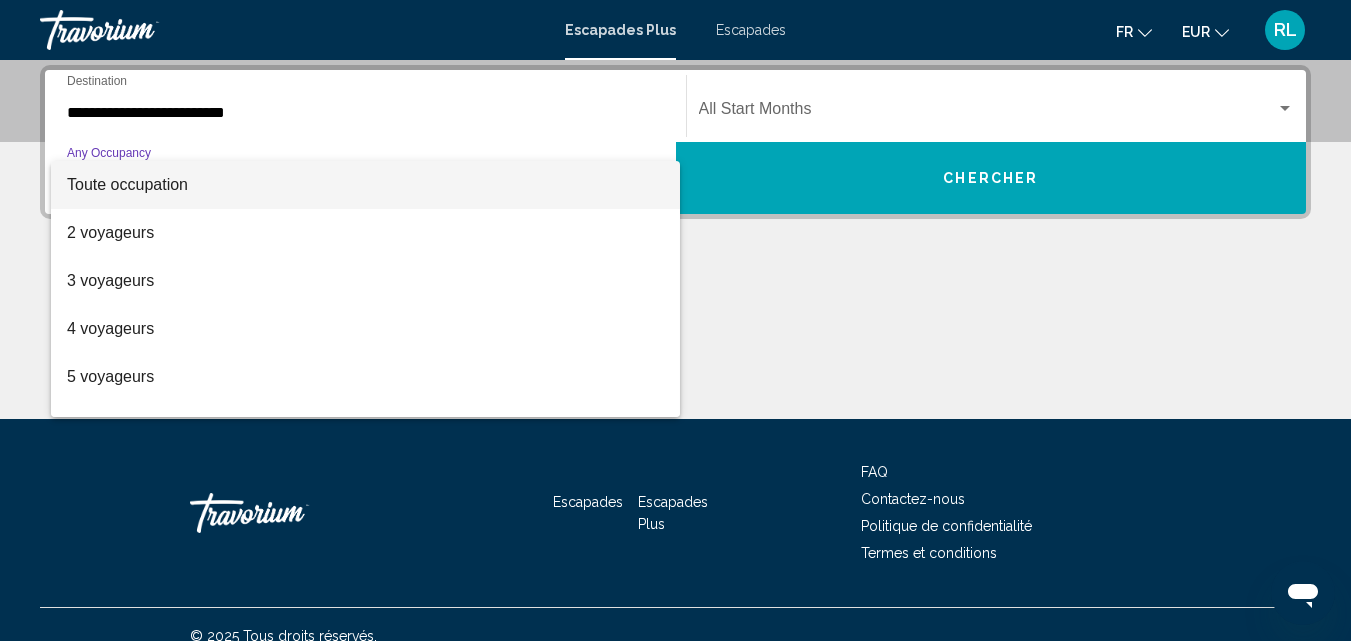 scroll, scrollTop: 40, scrollLeft: 0, axis: vertical 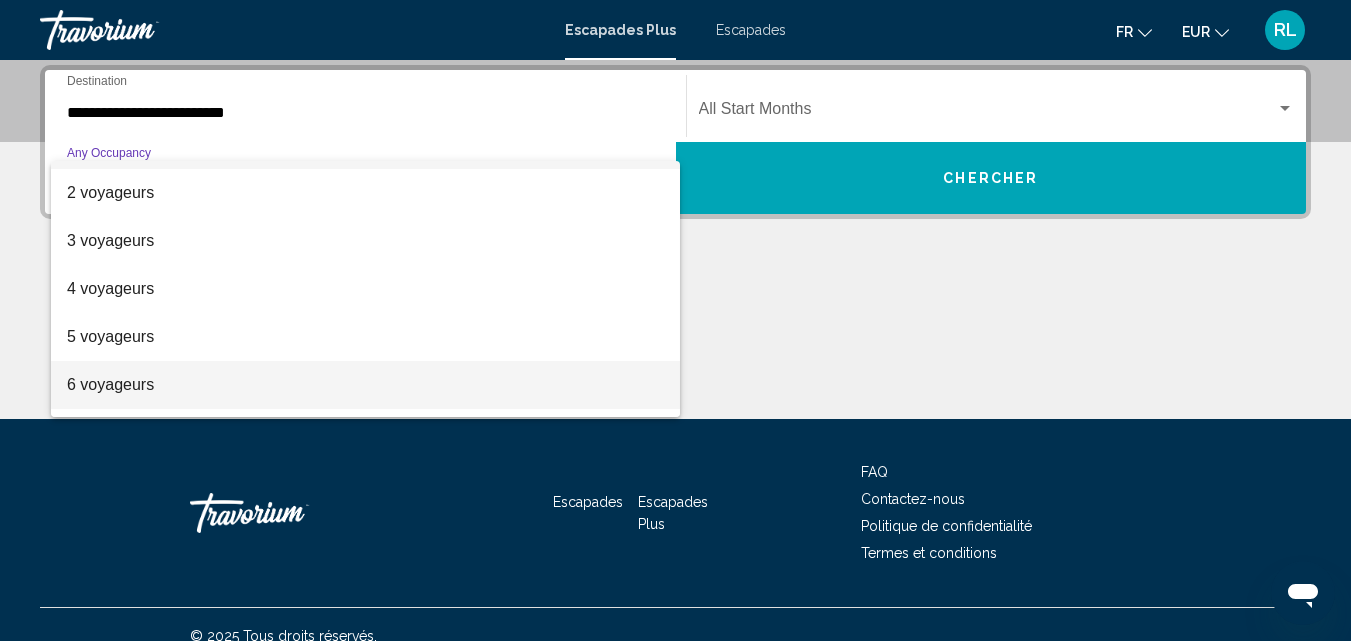 click on "6 voyageurs" at bounding box center (365, 385) 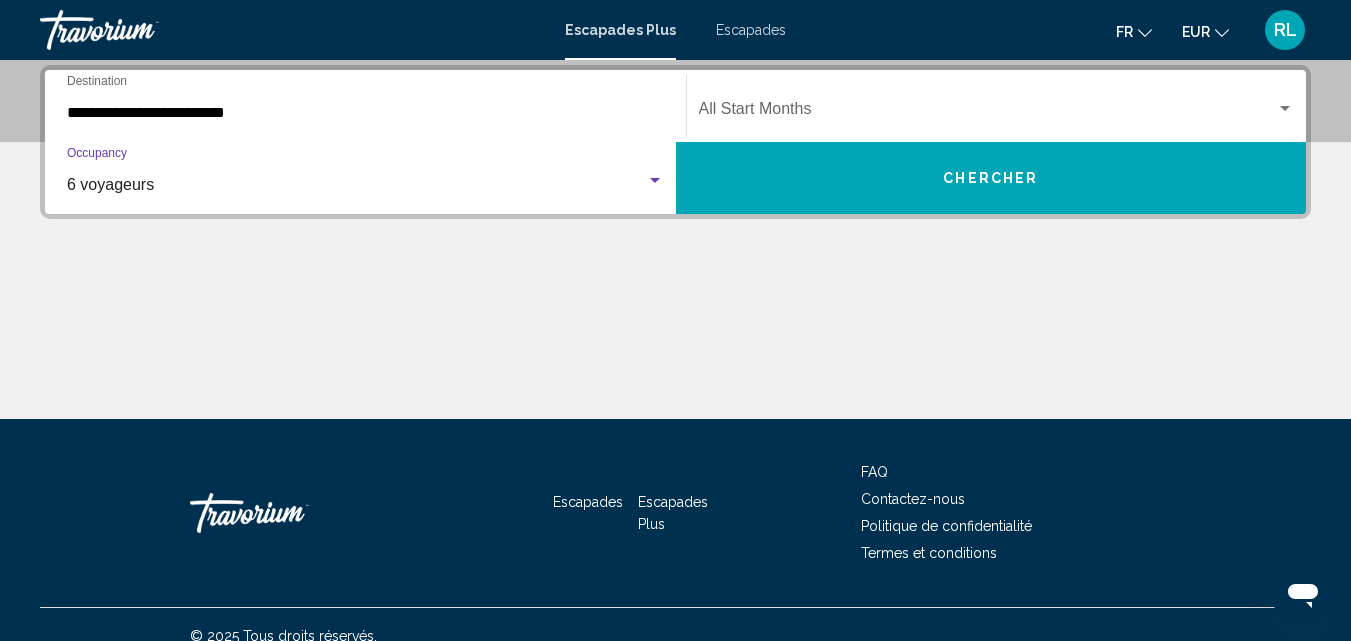 click on "Start Month All Start Months" 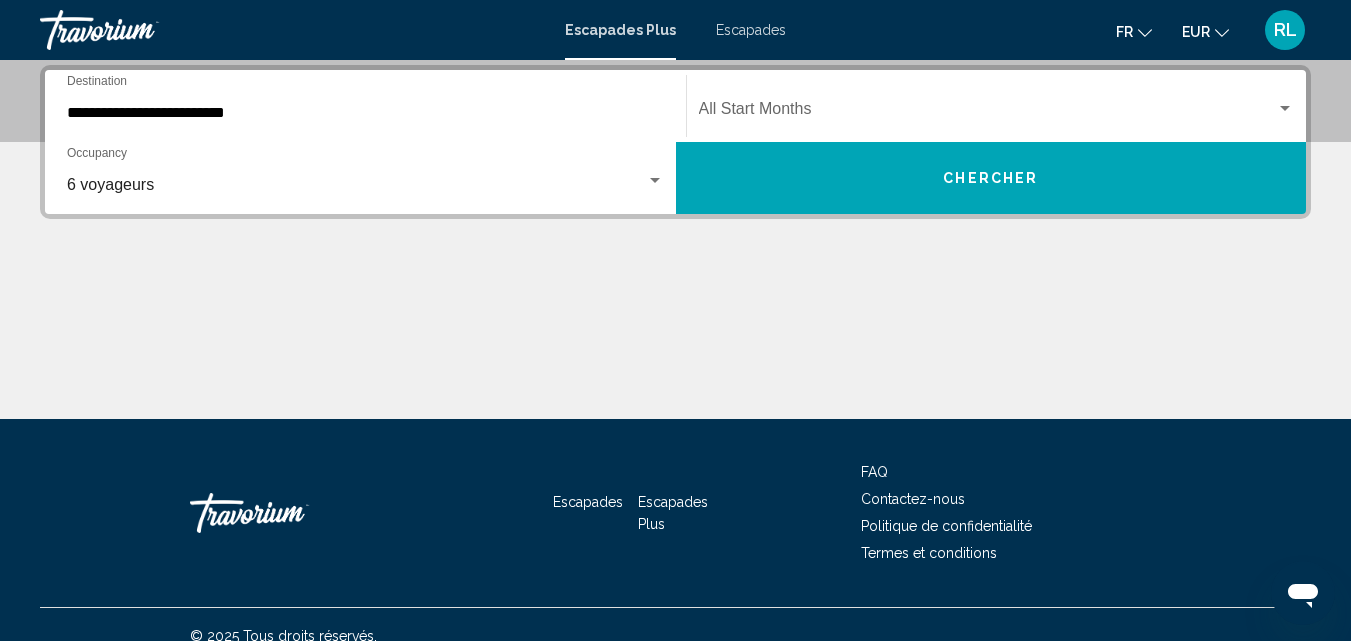 click on "Start Month All Start Months" 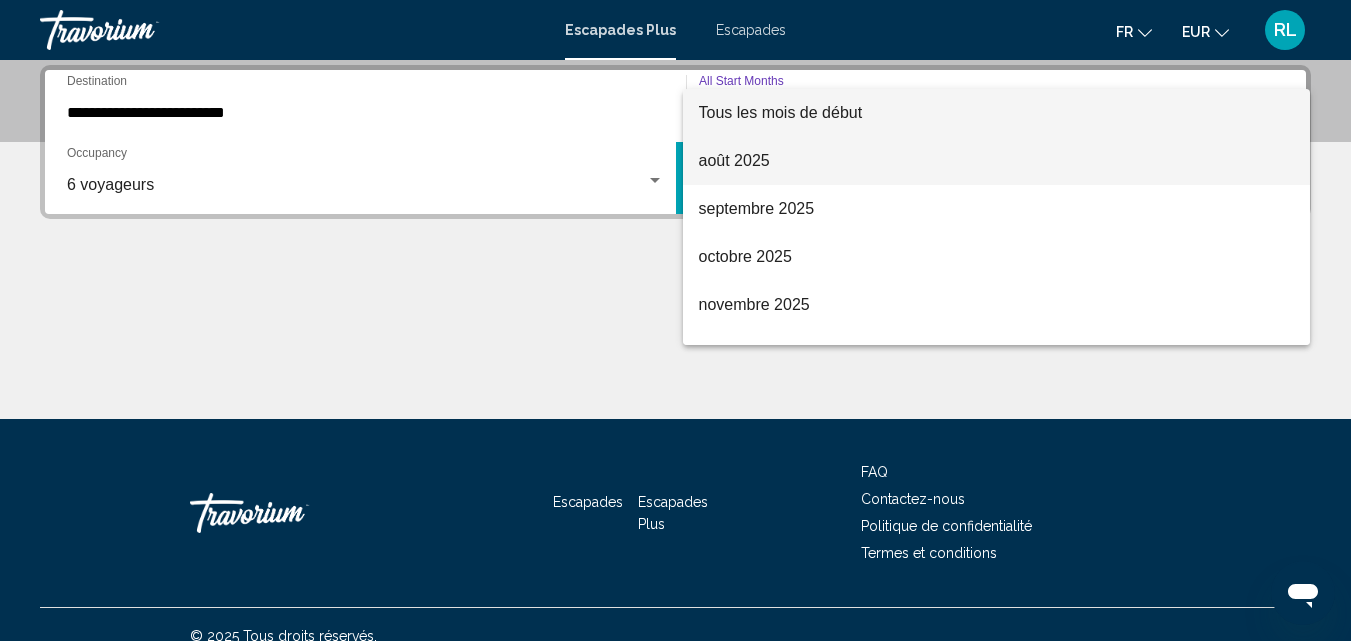 click on "août 2025" at bounding box center (997, 161) 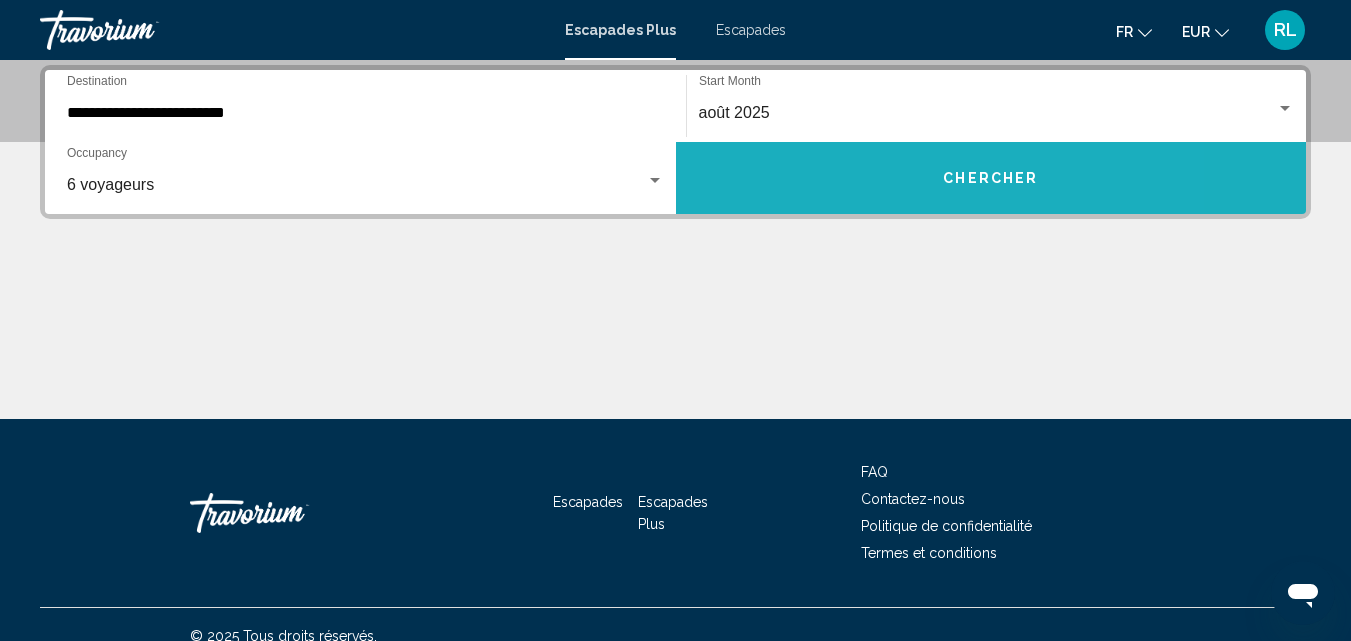 click on "Chercher" at bounding box center [991, 178] 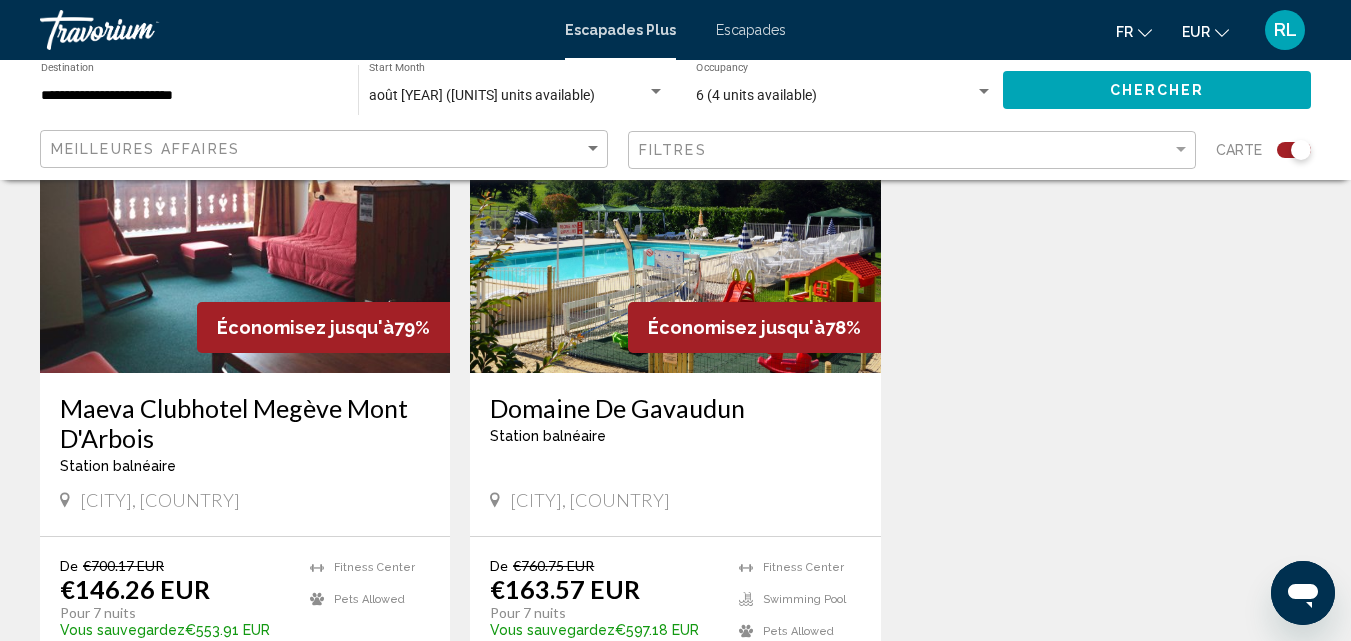 scroll, scrollTop: 843, scrollLeft: 0, axis: vertical 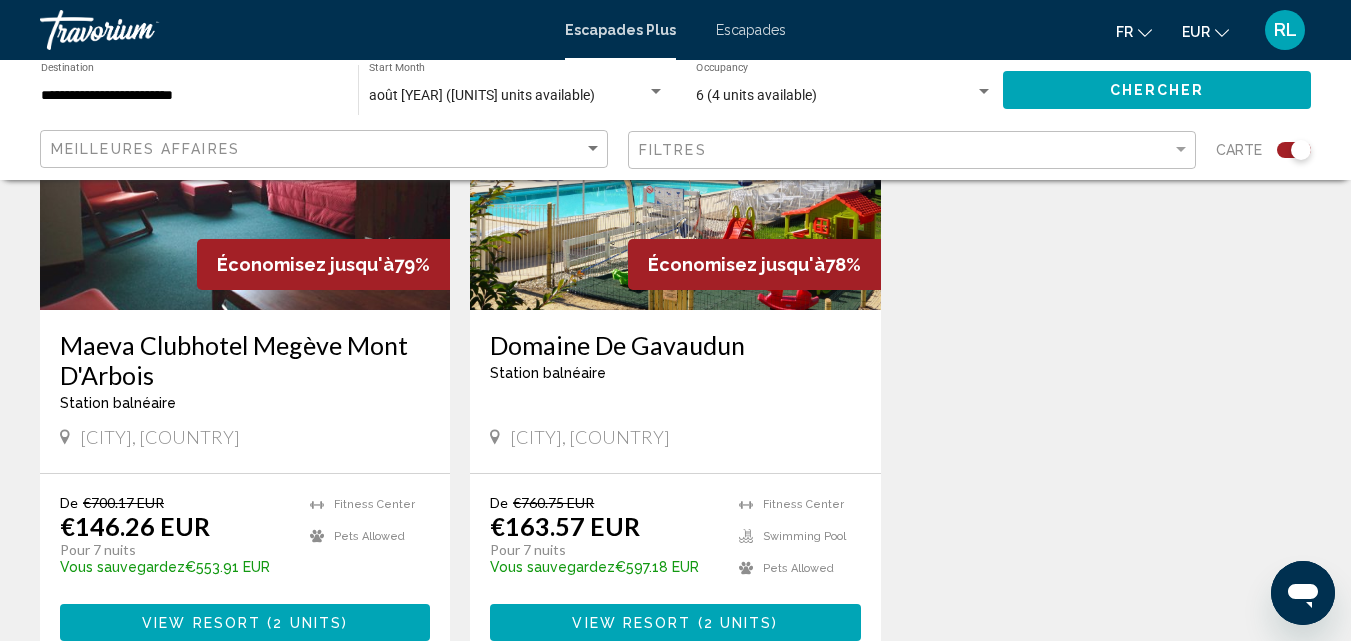 click on "View Resort" at bounding box center [201, 623] 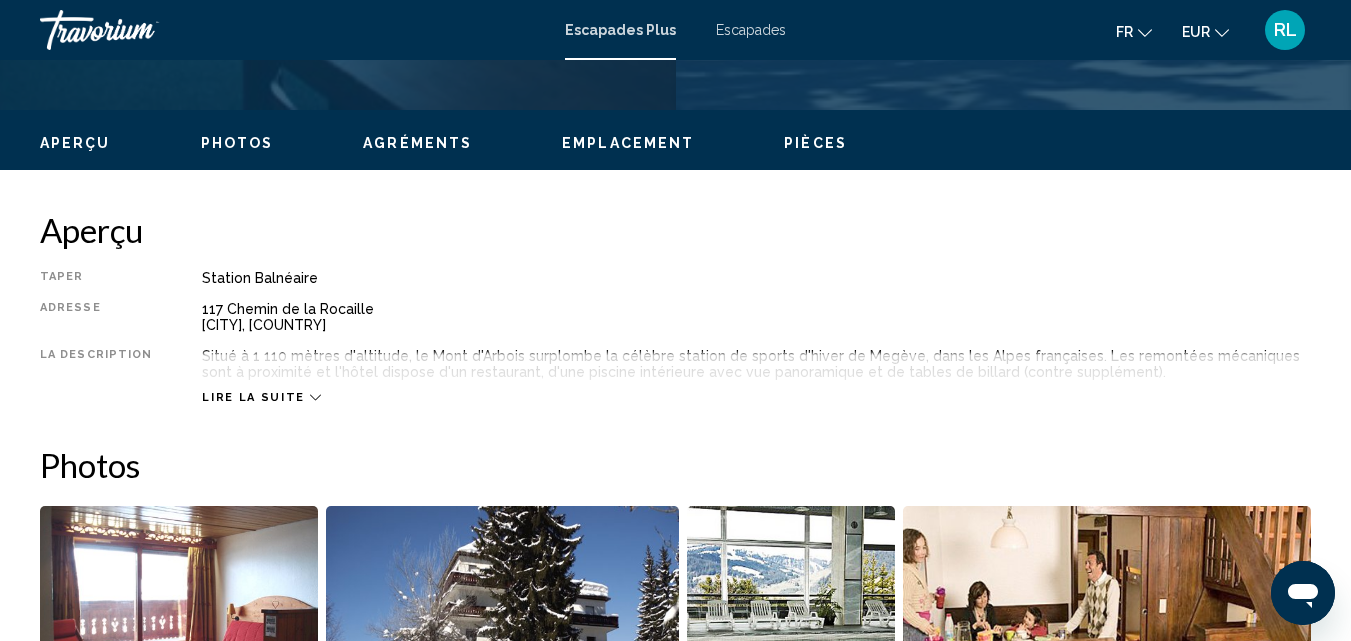 scroll, scrollTop: 215, scrollLeft: 0, axis: vertical 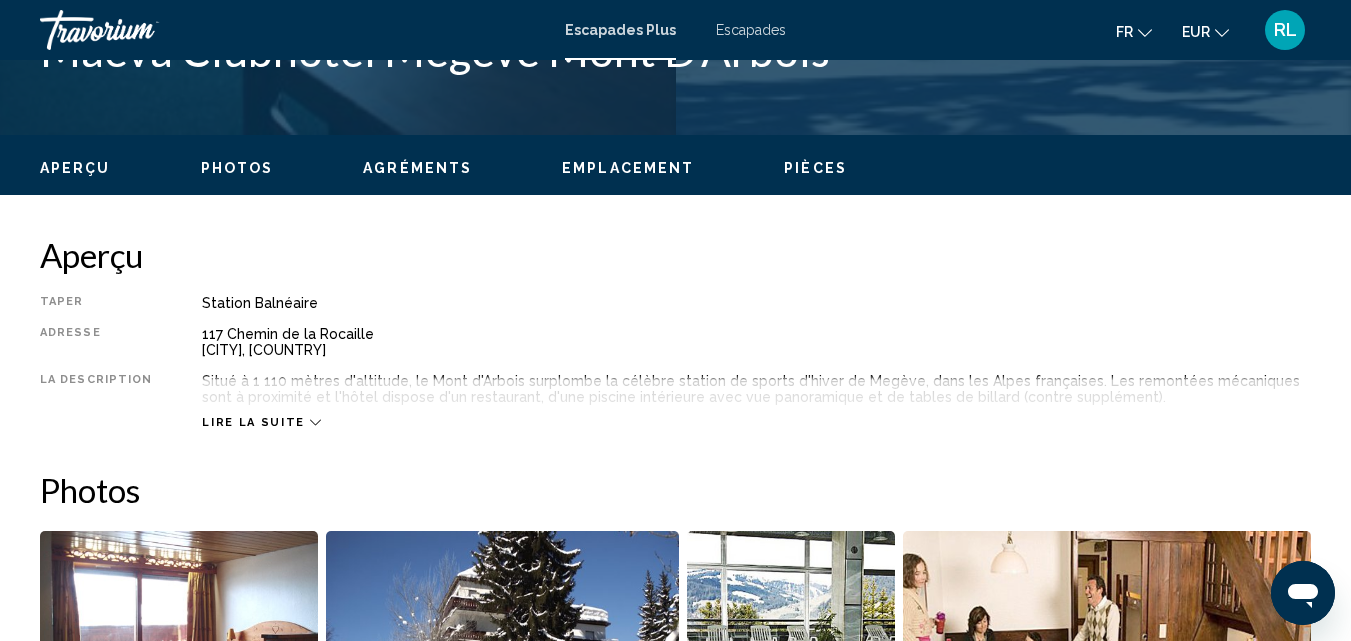 click on "Escapades Plus Escapades fr
English Español Français Italiano Português русский EUR
USD ($) MXN (Mex$) CAD (Can$) GBP (£) EUR (€) AUD (A$) NZD (NZ$) CNY (CN¥) RL Se connecter" at bounding box center [675, 30] 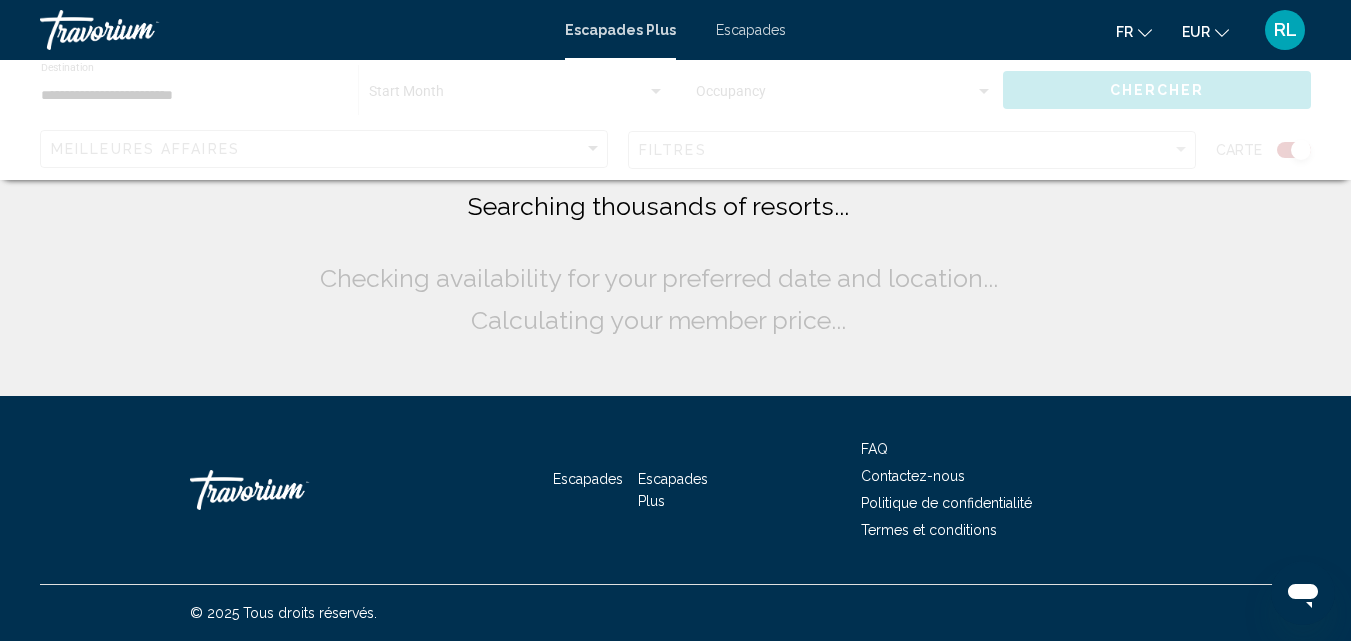scroll, scrollTop: 0, scrollLeft: 0, axis: both 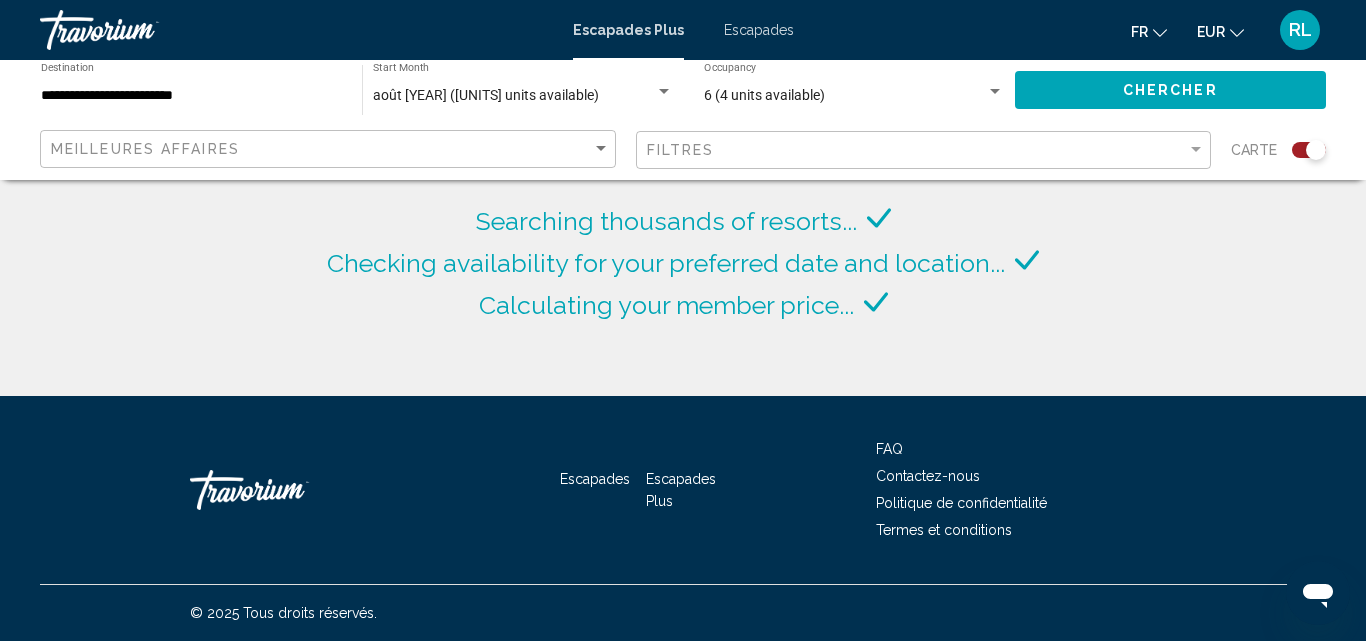 click on "**********" at bounding box center [191, 96] 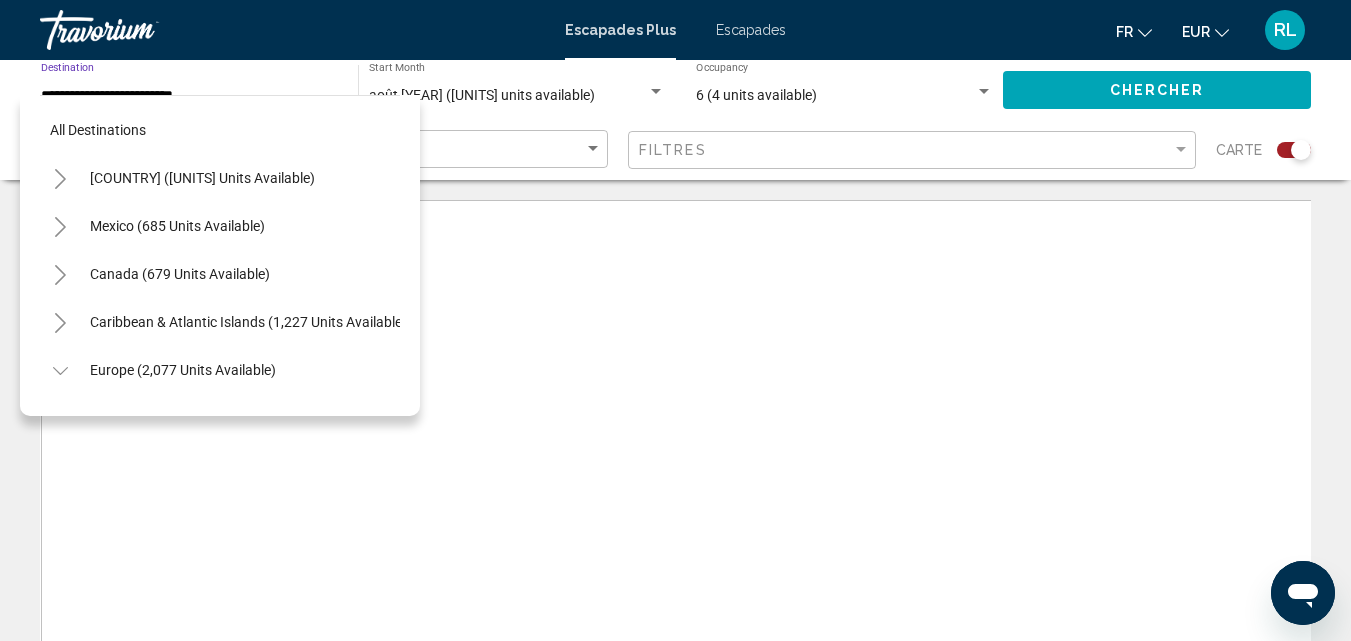scroll, scrollTop: 415, scrollLeft: 0, axis: vertical 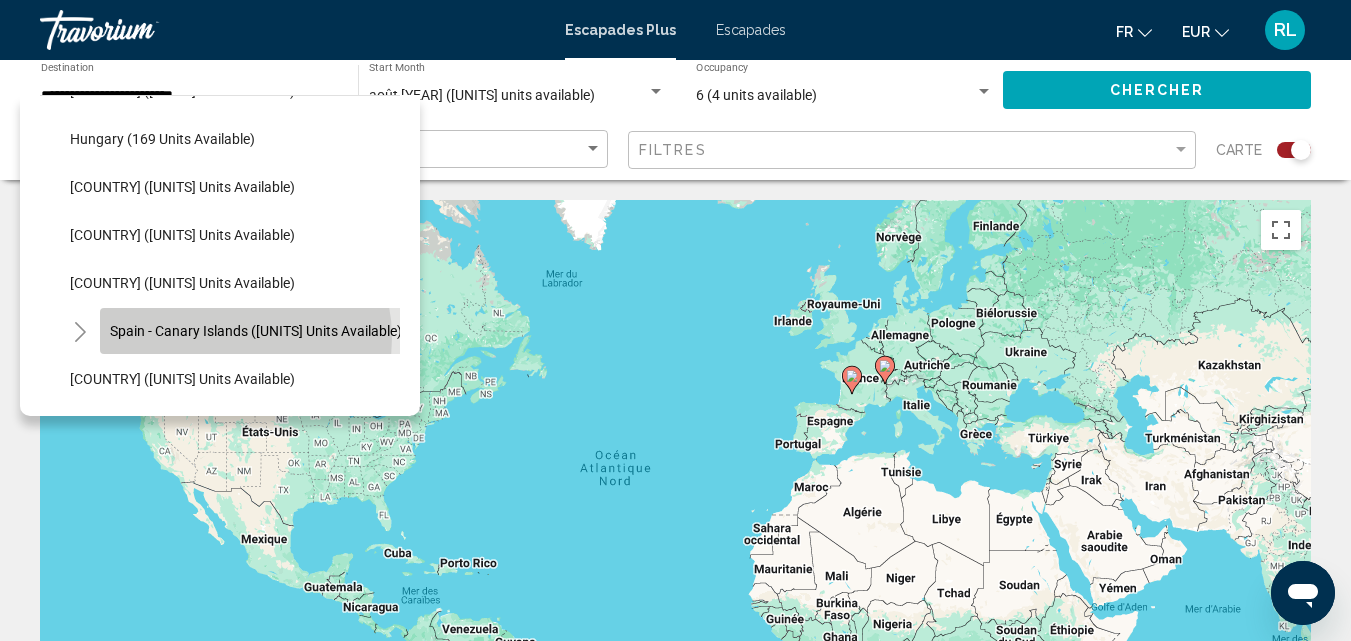 click on "Spain - Canary Islands ([UNITS] units available)" 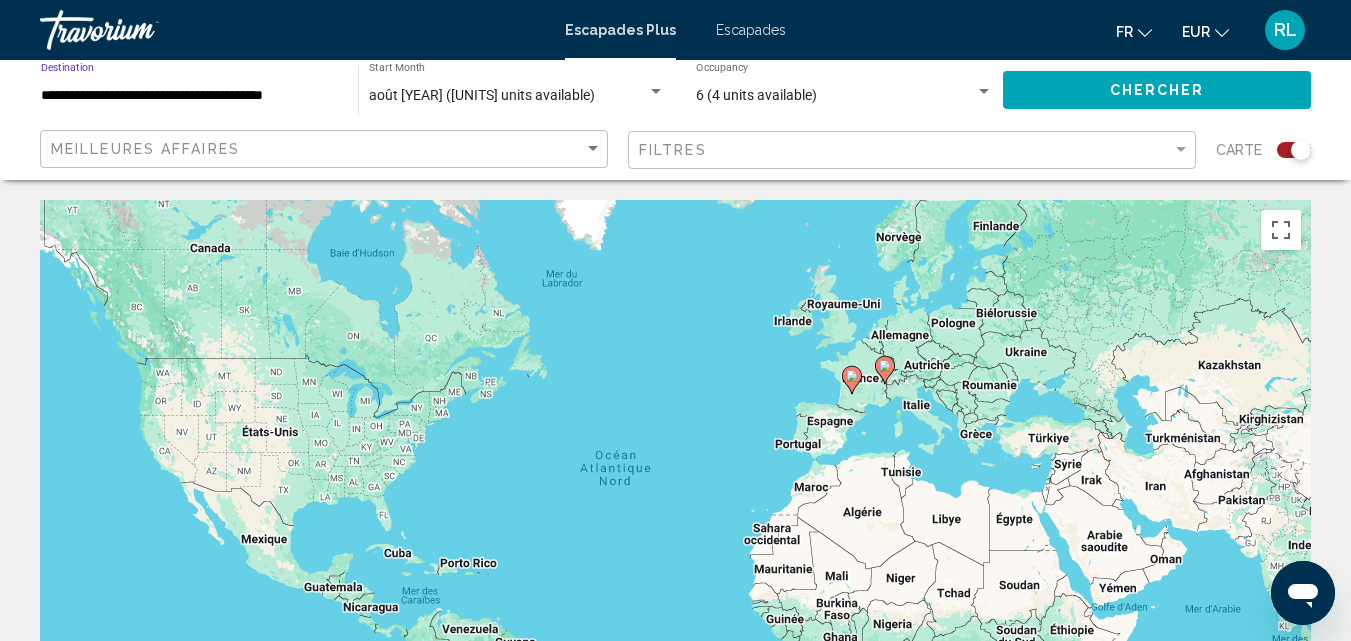 click on "Chercher" 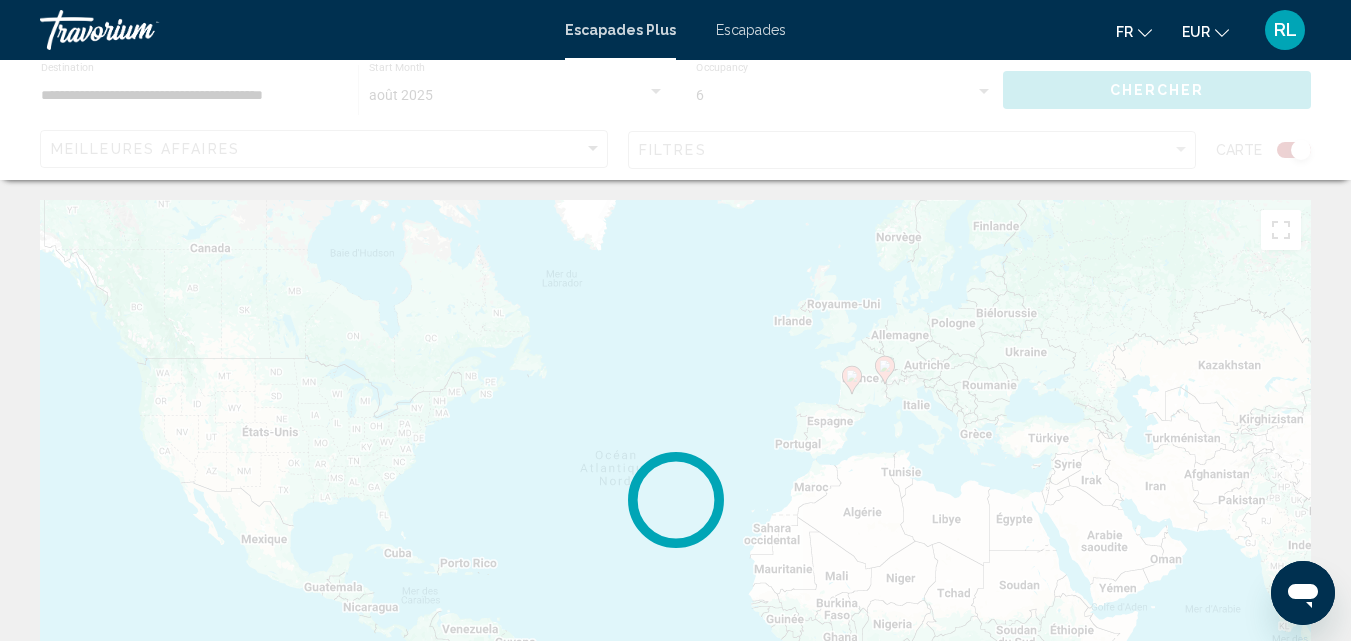 click 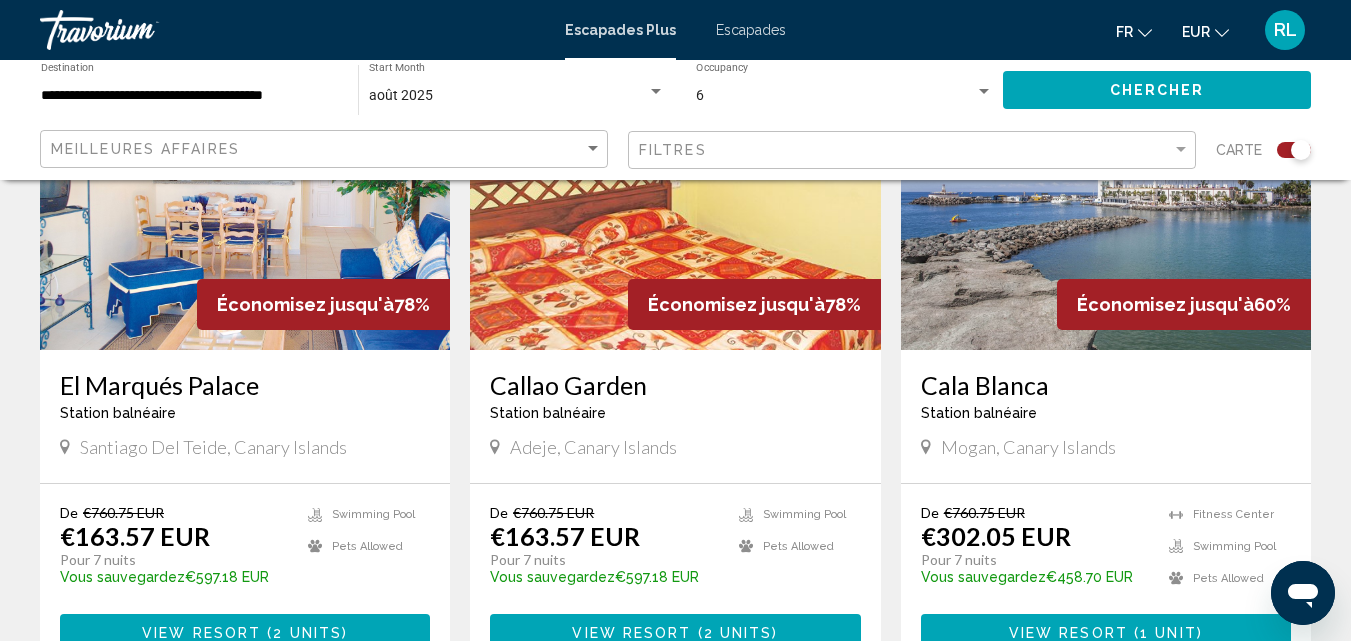 scroll, scrollTop: 903, scrollLeft: 0, axis: vertical 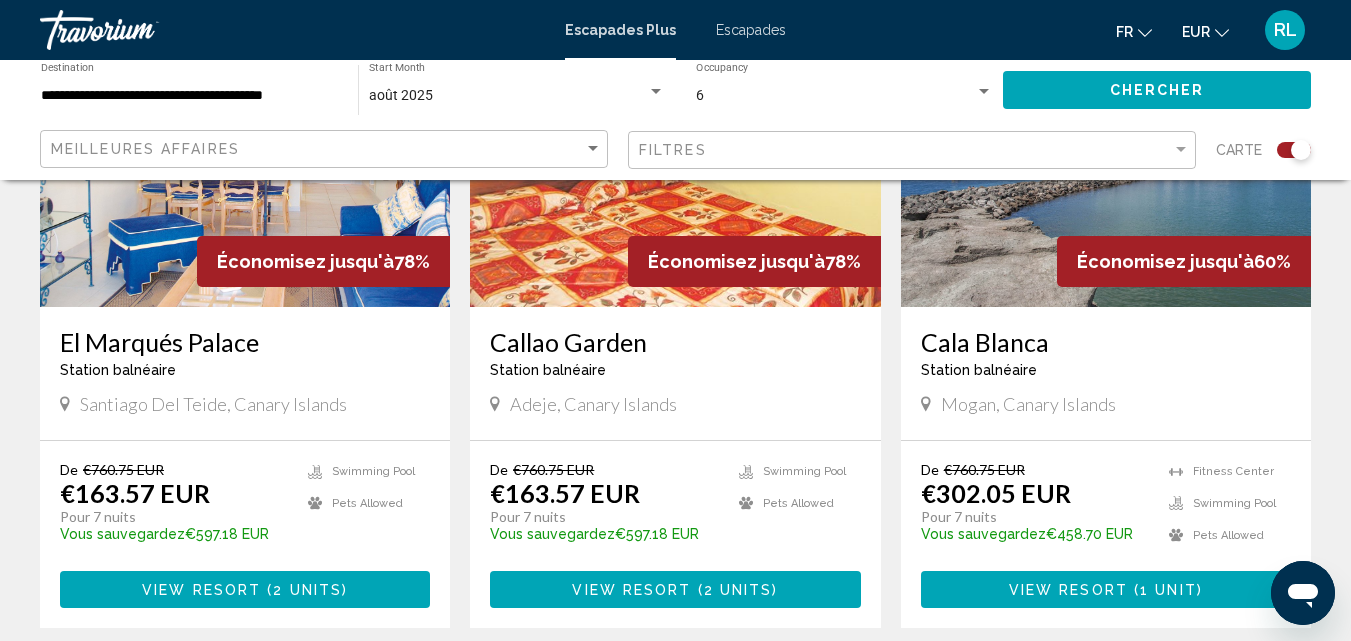 drag, startPoint x: 1347, startPoint y: 361, endPoint x: 1356, endPoint y: 319, distance: 42.953465 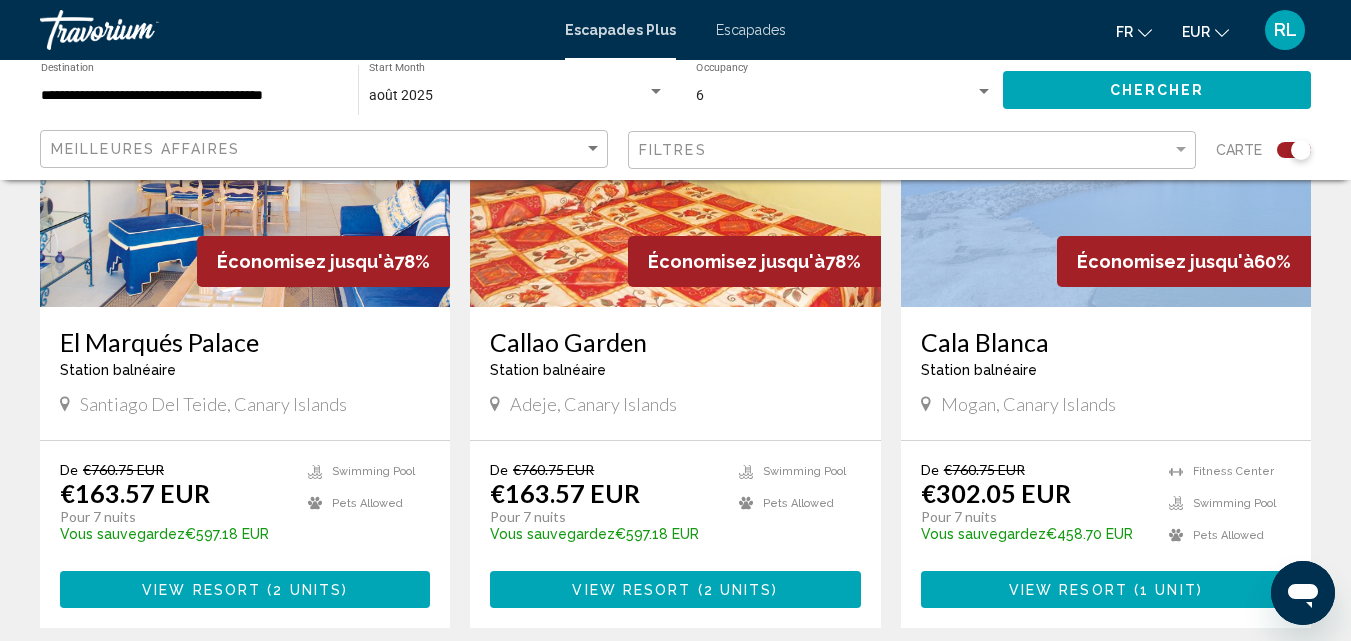 click on "← Déplacement vers la gauche → Déplacement vers la droite ↑ Déplacement vers le haut ↓ Déplacement vers le bas + Zoom avant - Zoom arrière Accueil Déplacement de 75 % vers la gauche Fin Déplacement de 75 % vers la droite Page précédente Déplacement de 75 % vers le haut Page suivante Déplacement de 75 % vers le bas Pour activer le glissement avec le clavier, appuyez sur Alt+Entrée. Une fois ce mode activé, utilisez les touches fléchées pour déplacer le repère. Pour valider le déplacement, appuyez sur Entrée. Pour annuler, appuyez sur Échap. Raccourcis clavier Données cartographiques Données cartographiques ©[YEAR] Google, INEGI Données cartographiques ©[YEAR] Google, INEGI 1000 km  Cliquez pour basculer entre les unités métriques et impériales Conditions d'utilisation Signaler une erreur cartographique 7 Getaways Plus units available across 4 Resorts Économisez jusqu'à  78%   El Marqués Palace  Station balnéaire  -  Ceci est une station d'adultes seulement" at bounding box center (675, 343) 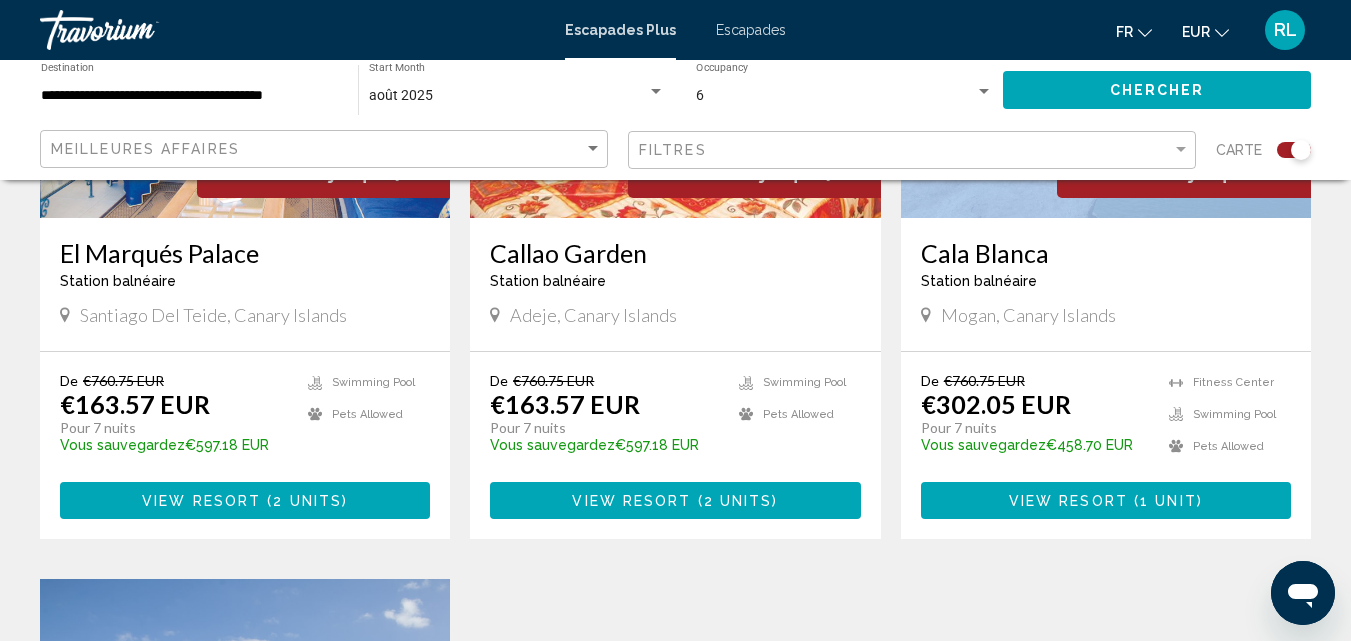scroll, scrollTop: 1017, scrollLeft: 0, axis: vertical 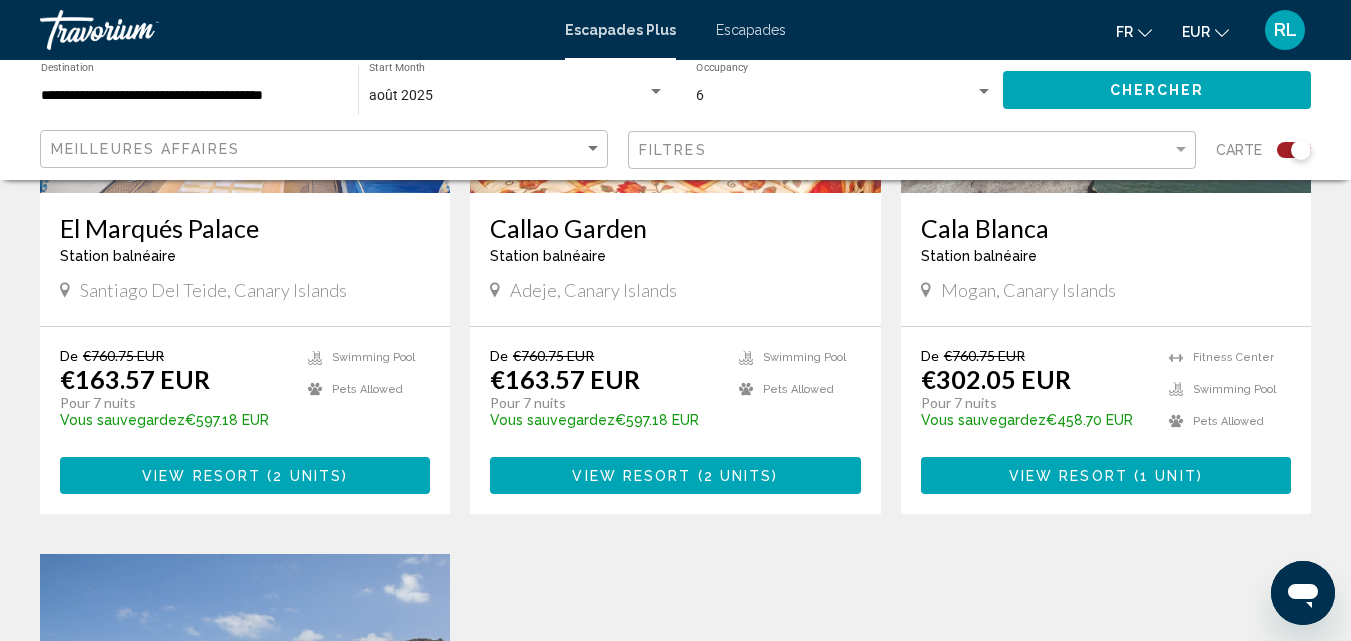 click on "De €760.75 EUR €163.57 EUR  Pour 7 nuits Vous sauvegardez  €597.18 EUR   temp  3
Swimming Pool
Pets Allowed View Resort    ( 2 units )" at bounding box center [245, 420] 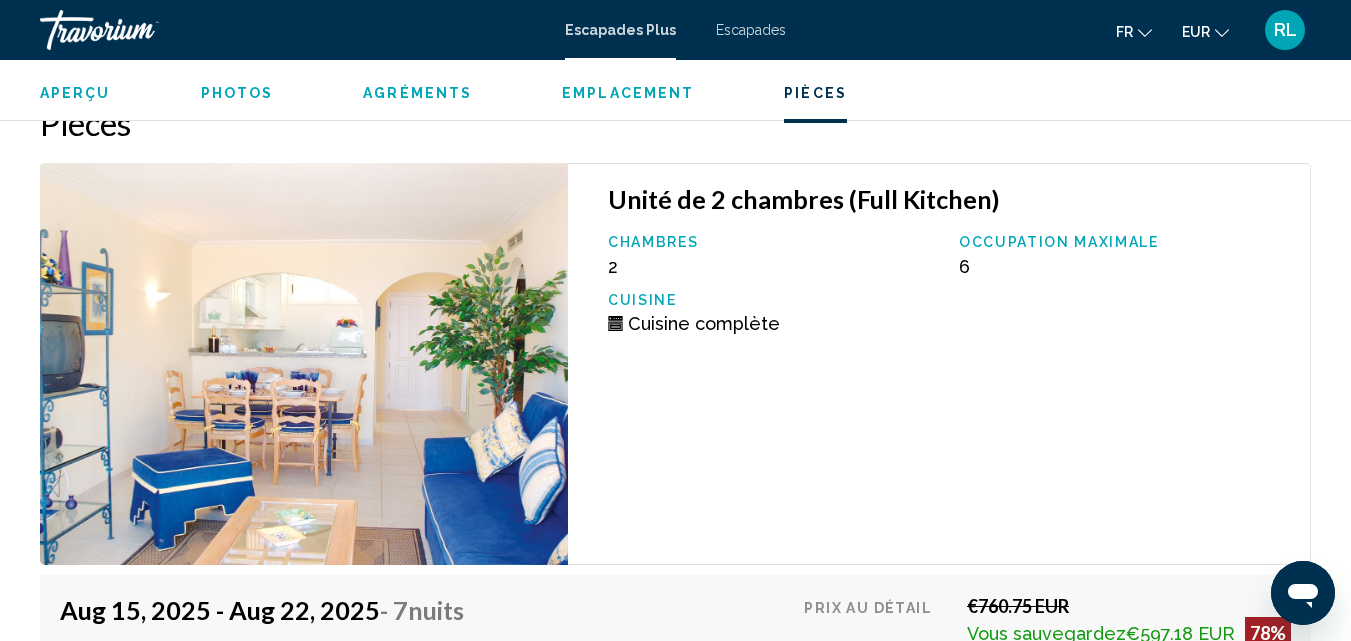 scroll, scrollTop: 3339, scrollLeft: 0, axis: vertical 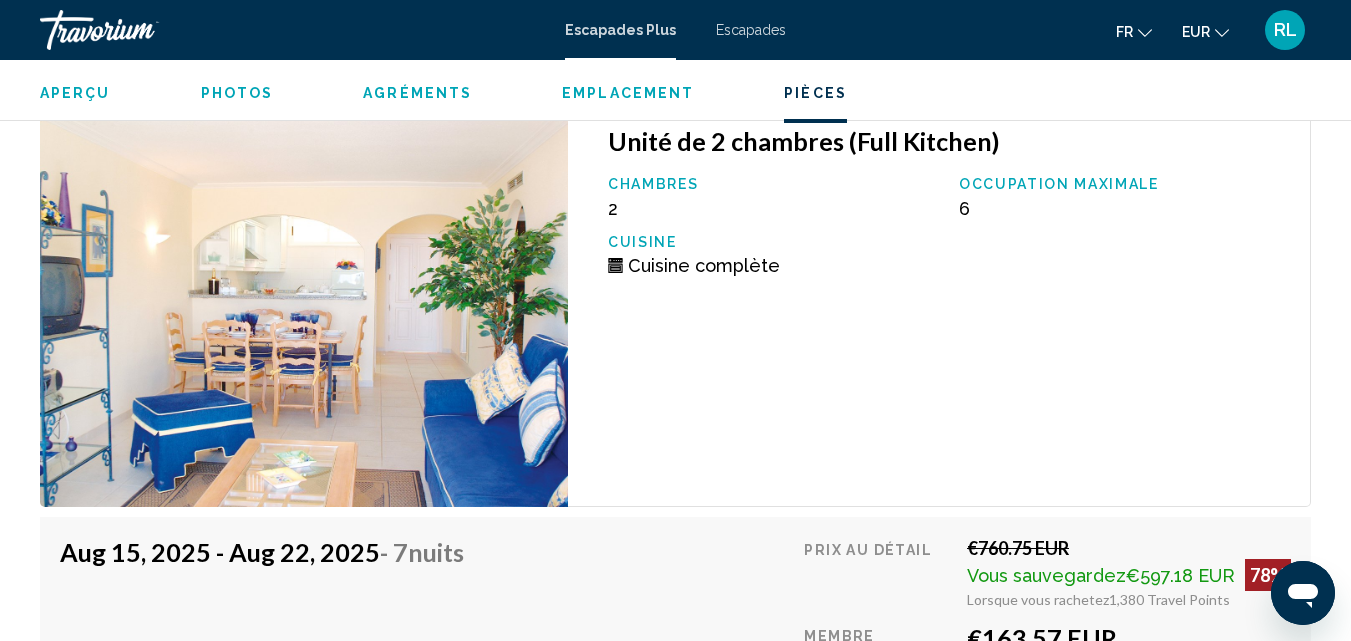 drag, startPoint x: 1344, startPoint y: 541, endPoint x: 1345, endPoint y: 577, distance: 36.013885 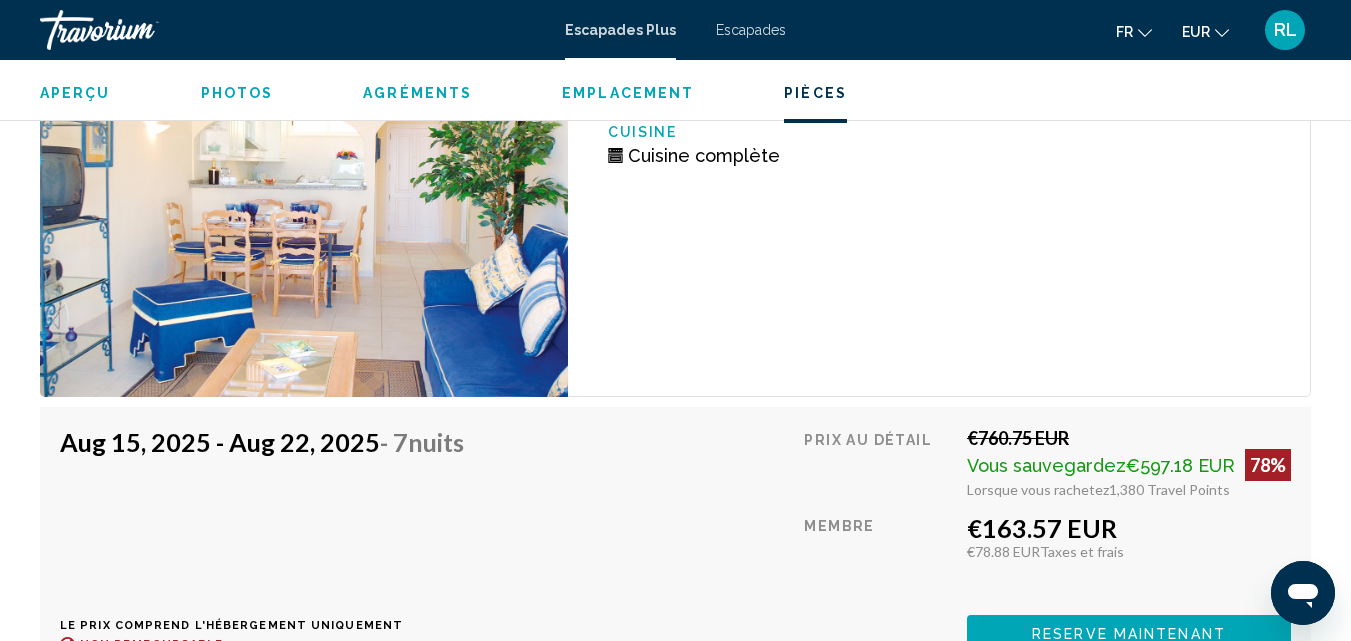 scroll, scrollTop: 3558, scrollLeft: 0, axis: vertical 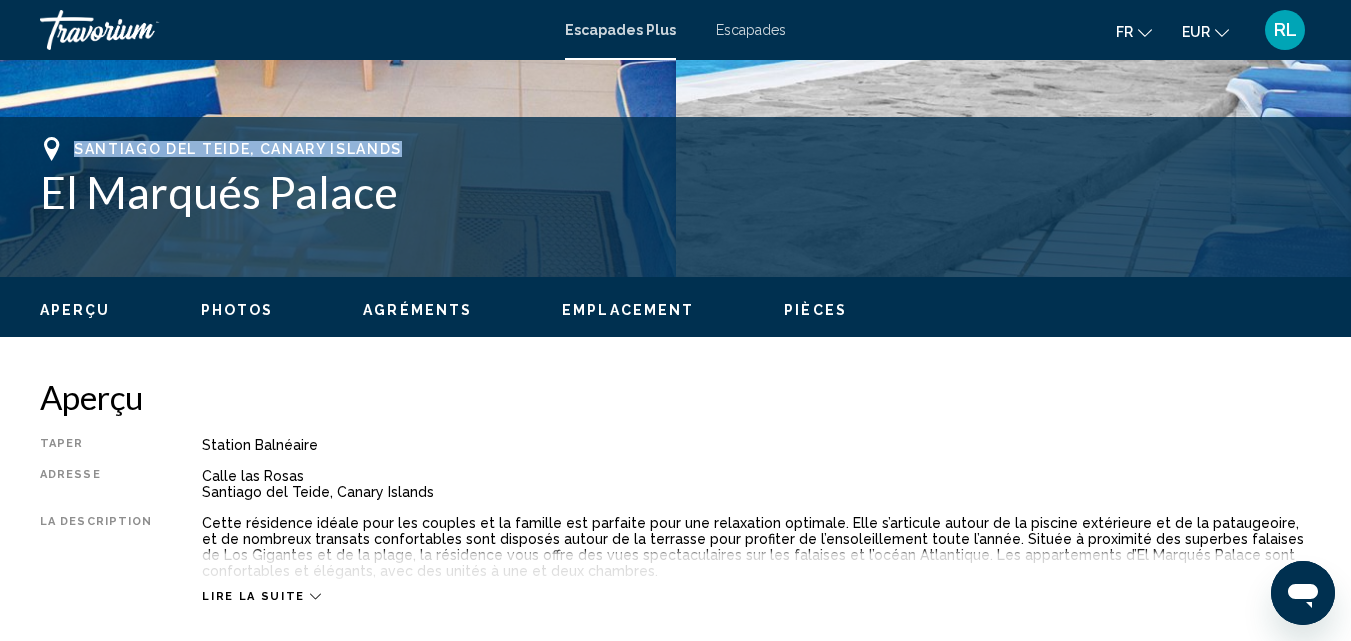 drag, startPoint x: 64, startPoint y: 147, endPoint x: 412, endPoint y: 150, distance: 348.01294 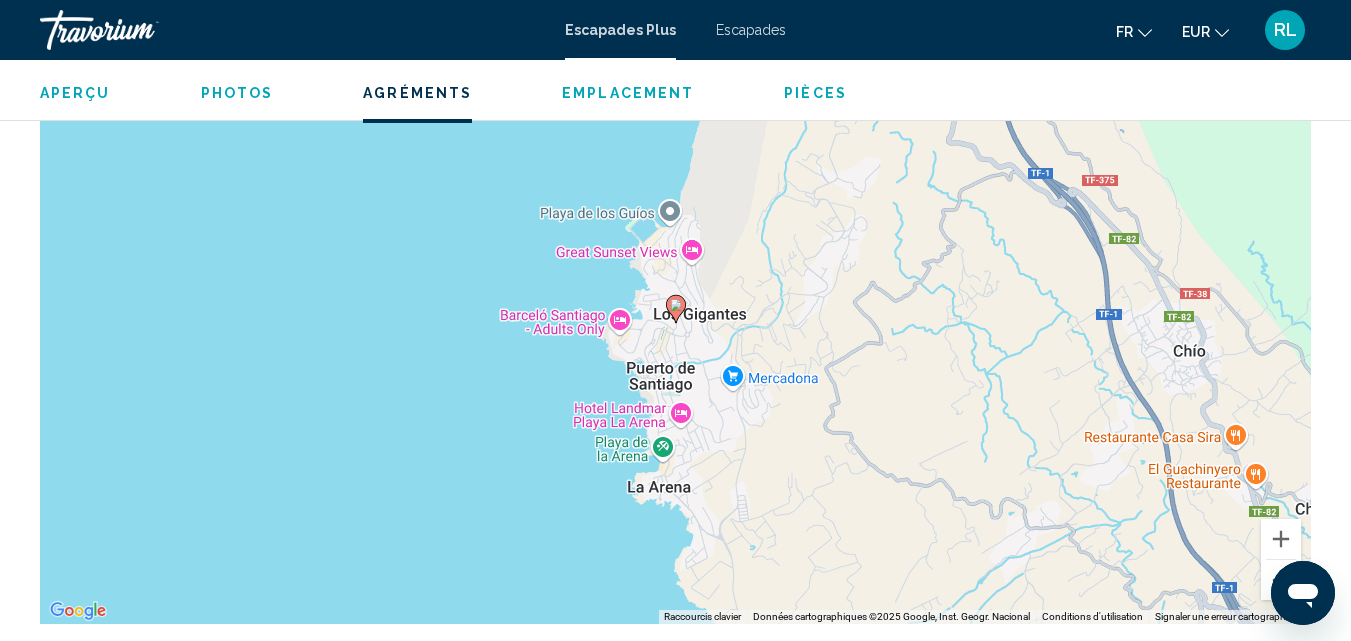 scroll, scrollTop: 2974, scrollLeft: 0, axis: vertical 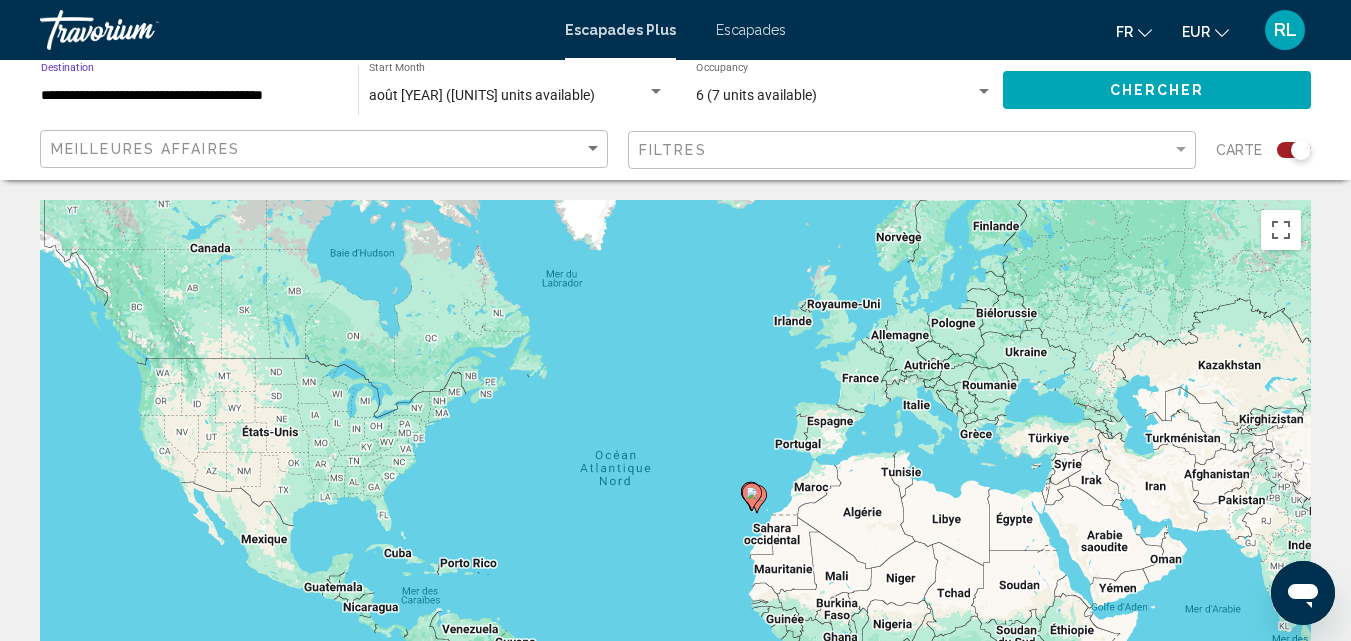 click on "**********" at bounding box center [189, 96] 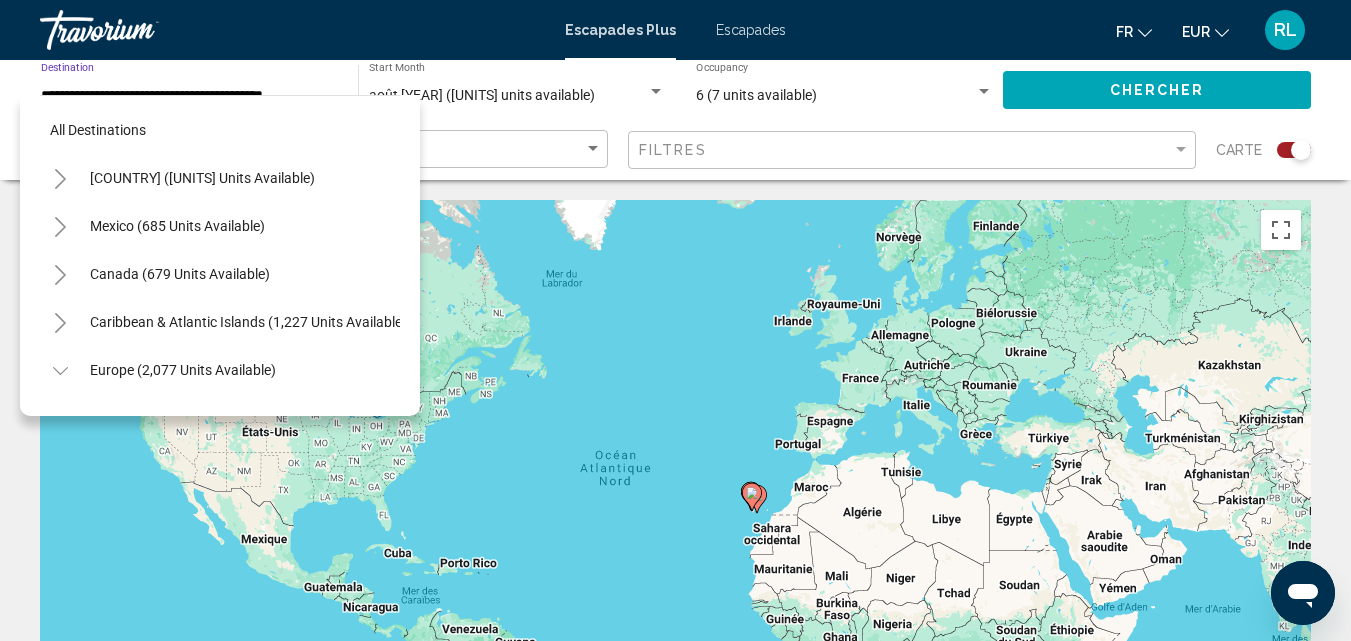 scroll, scrollTop: 703, scrollLeft: 5, axis: both 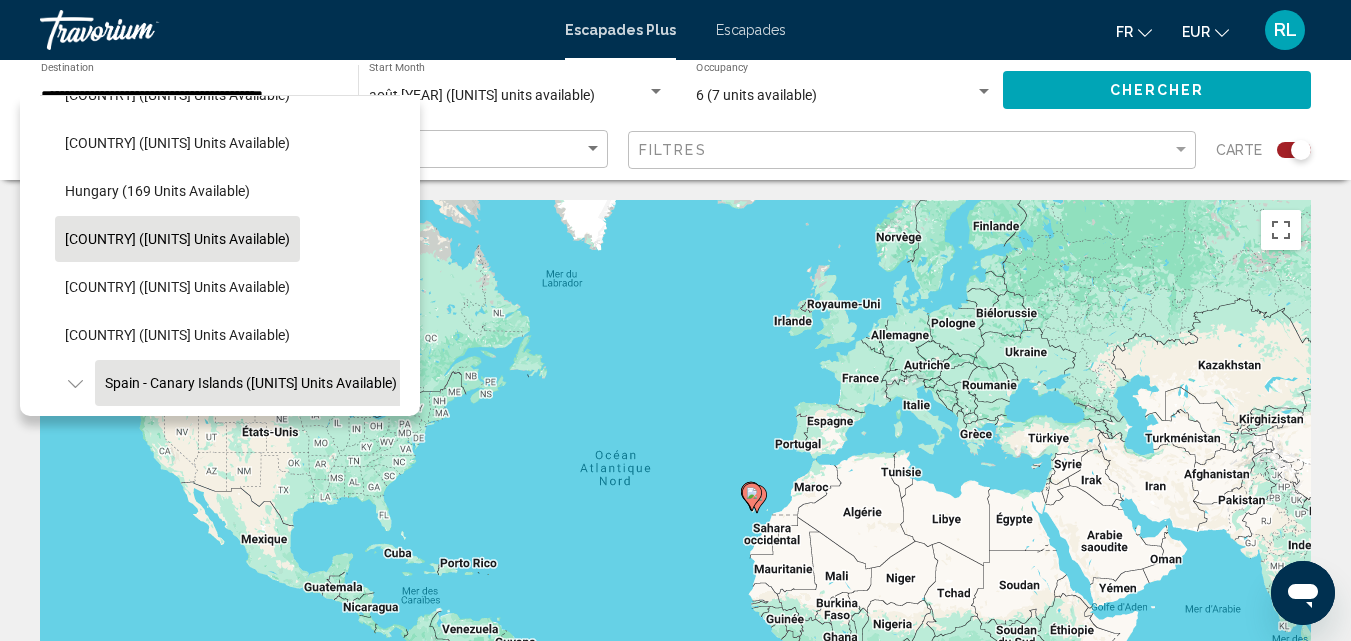 click on "[COUNTRY] ([UNITS] units available)" 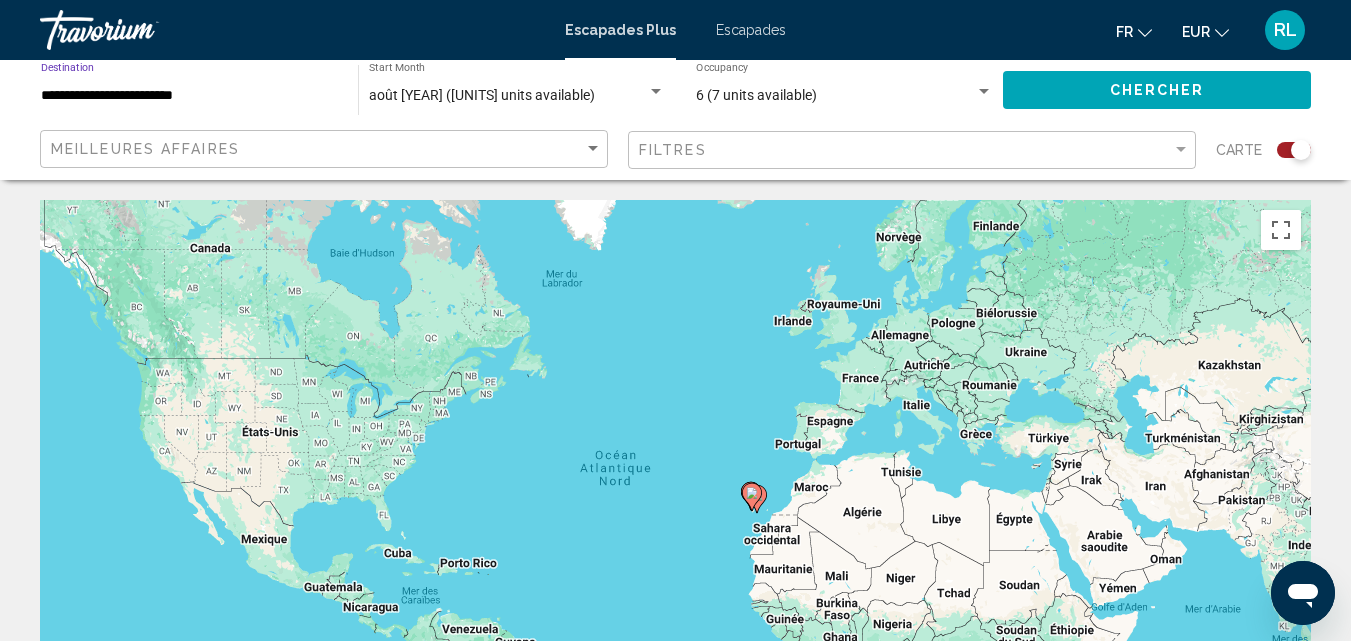 click on "Chercher" 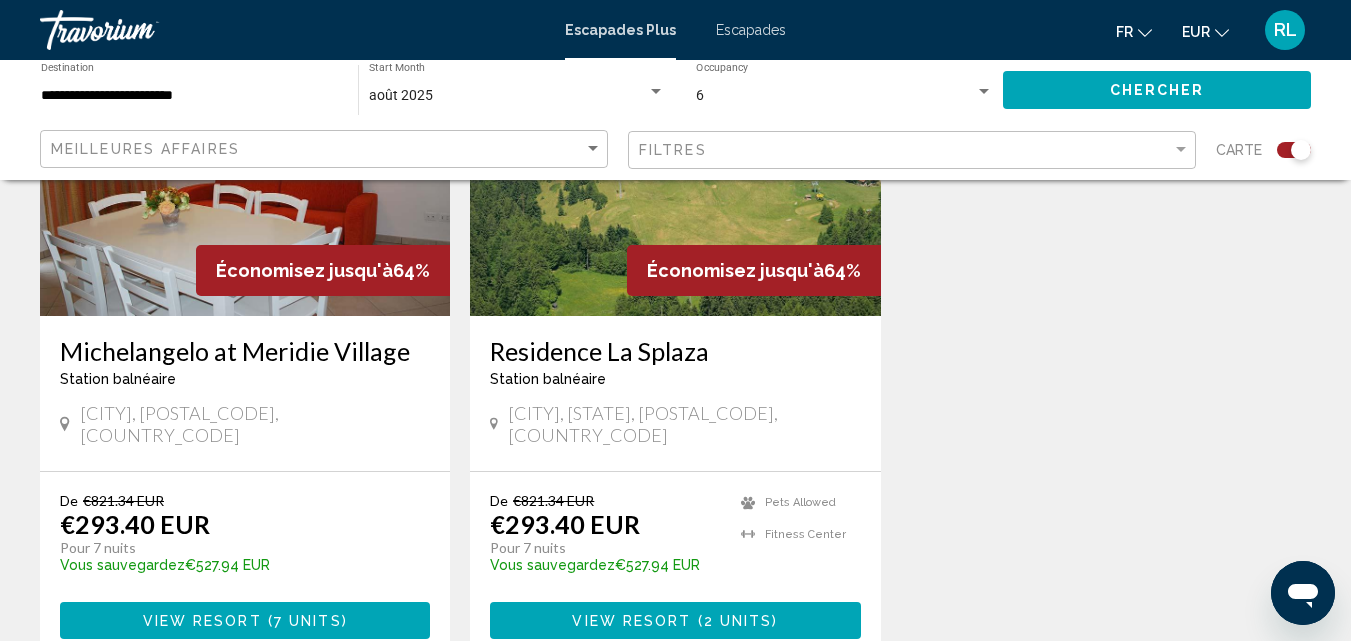 scroll, scrollTop: 885, scrollLeft: 0, axis: vertical 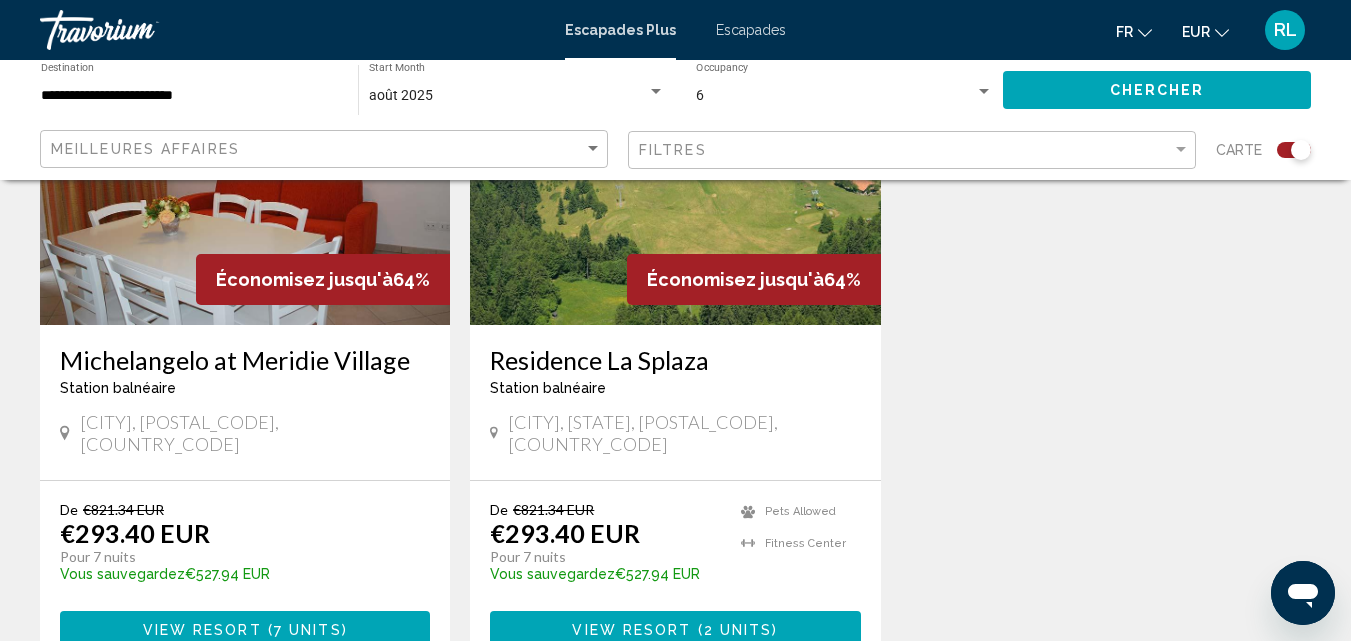 click on "**********" at bounding box center [189, 96] 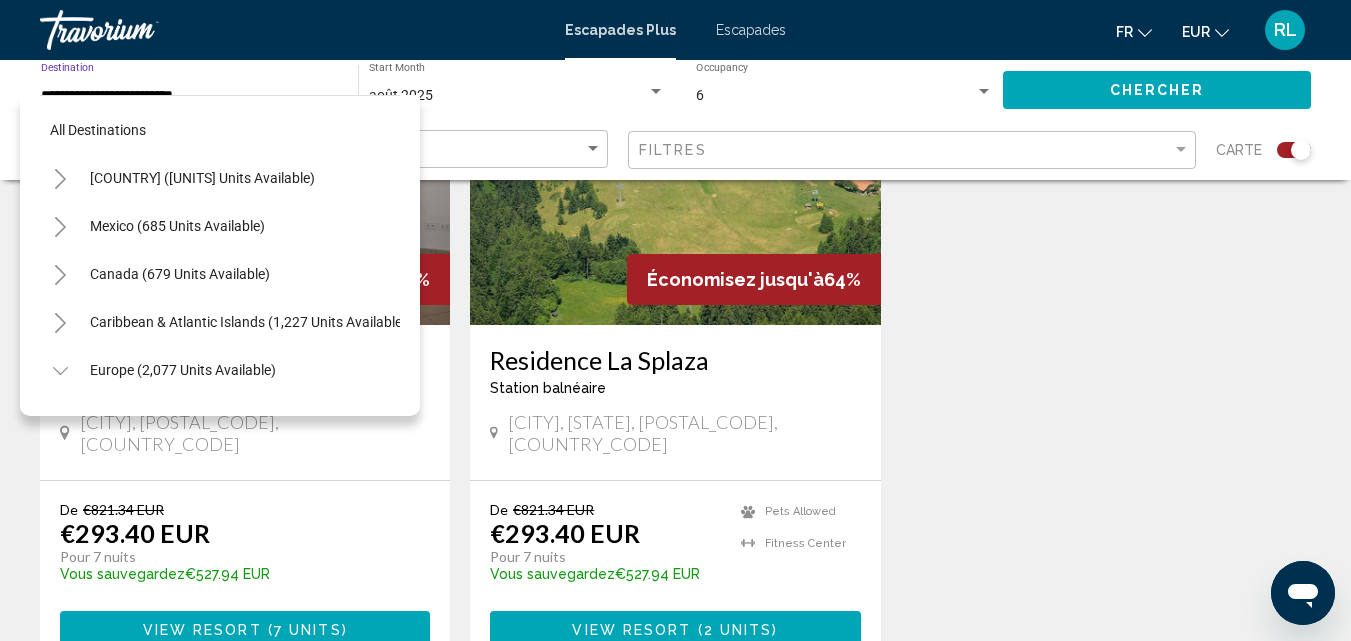 scroll, scrollTop: 559, scrollLeft: 0, axis: vertical 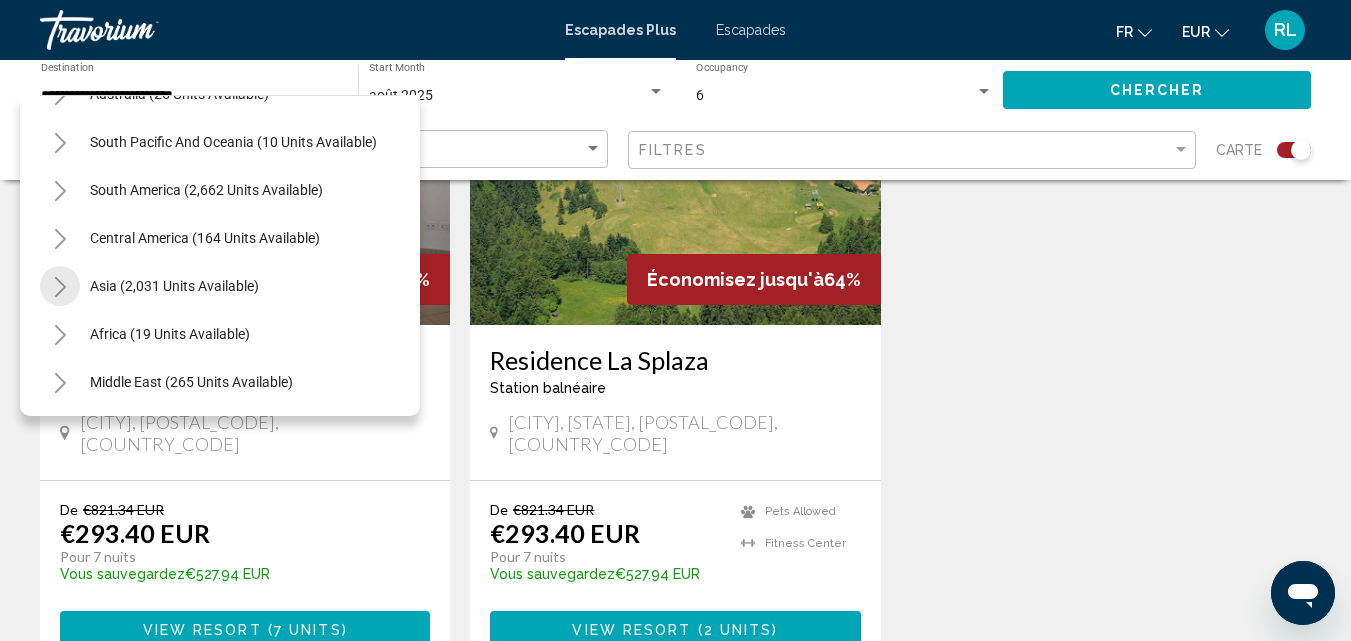 click 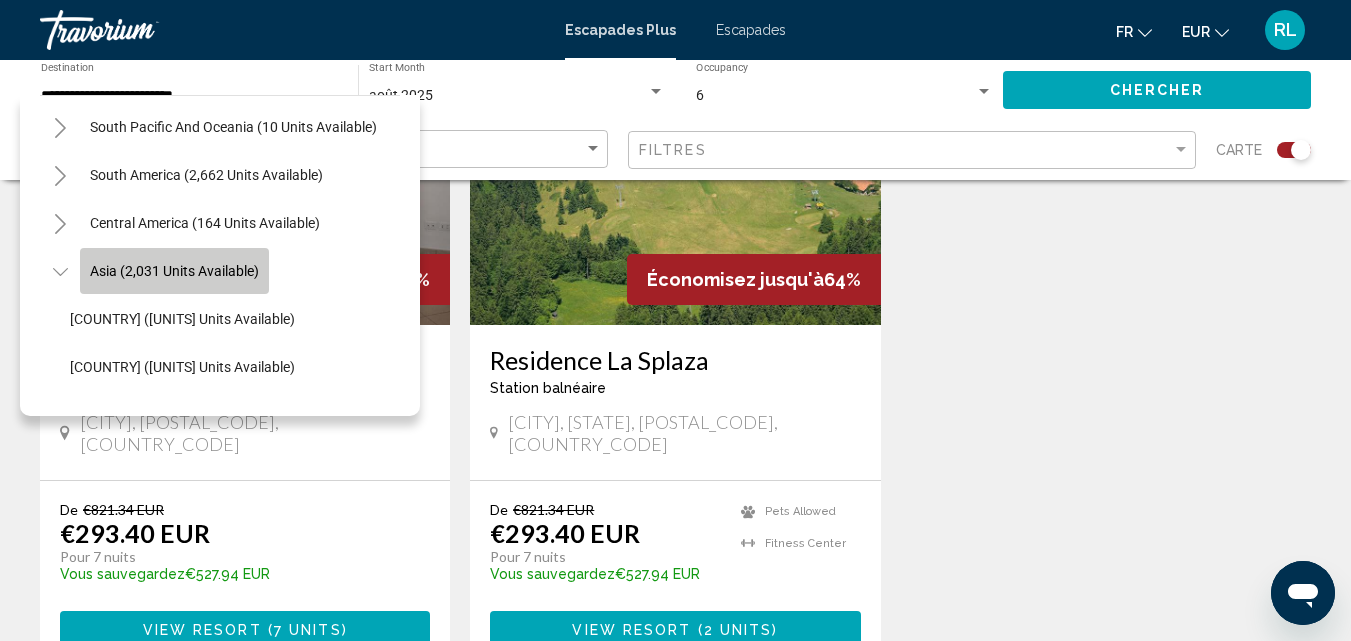 click on "Asia (2,031 units available)" 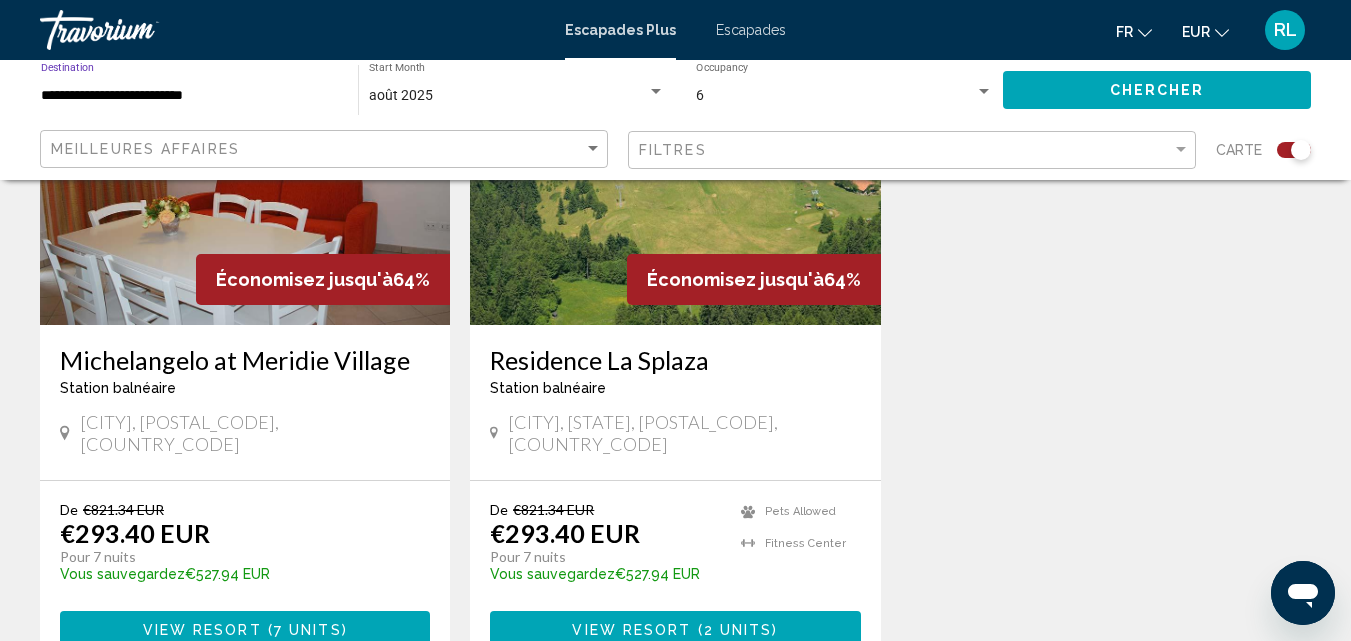 click on "Chercher" 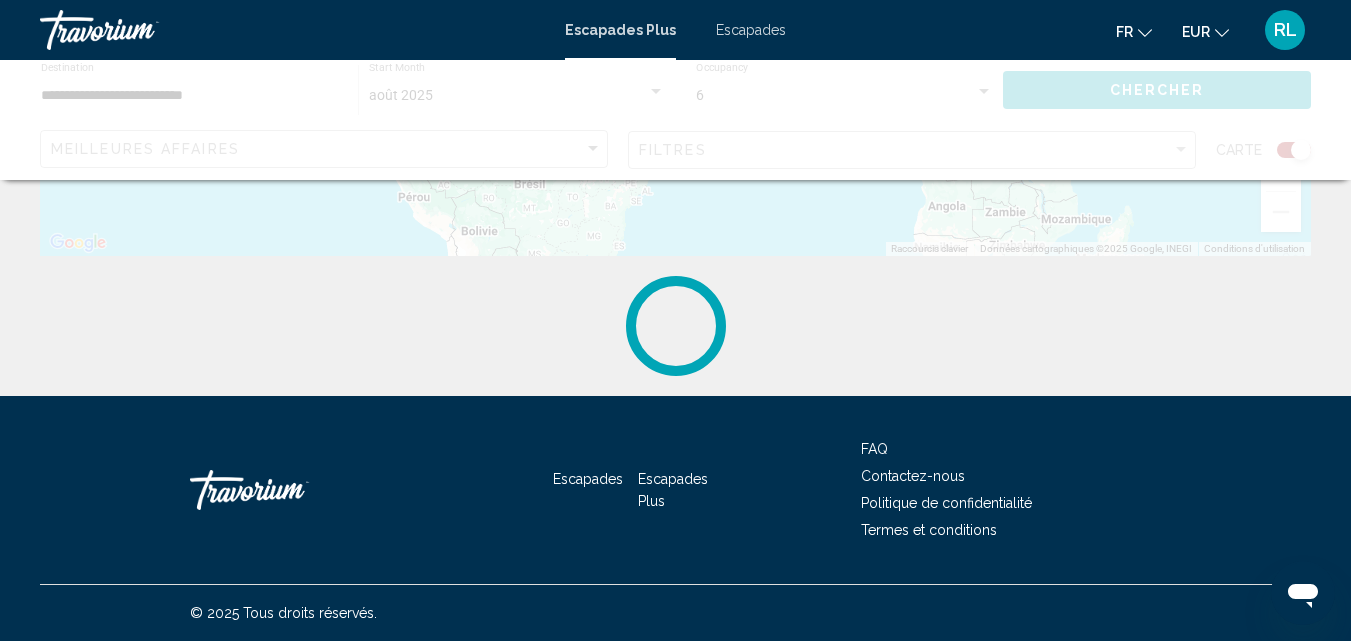 scroll, scrollTop: 0, scrollLeft: 0, axis: both 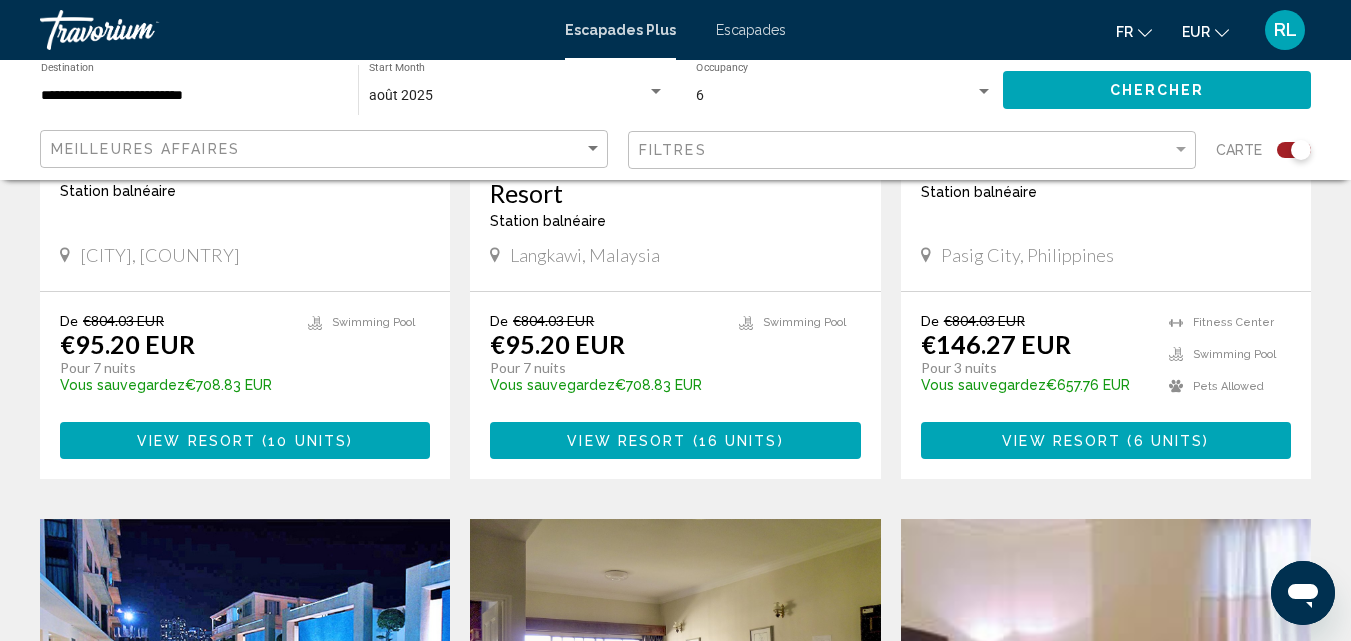 click on "View Resort    ( 10 units )" at bounding box center [245, 440] 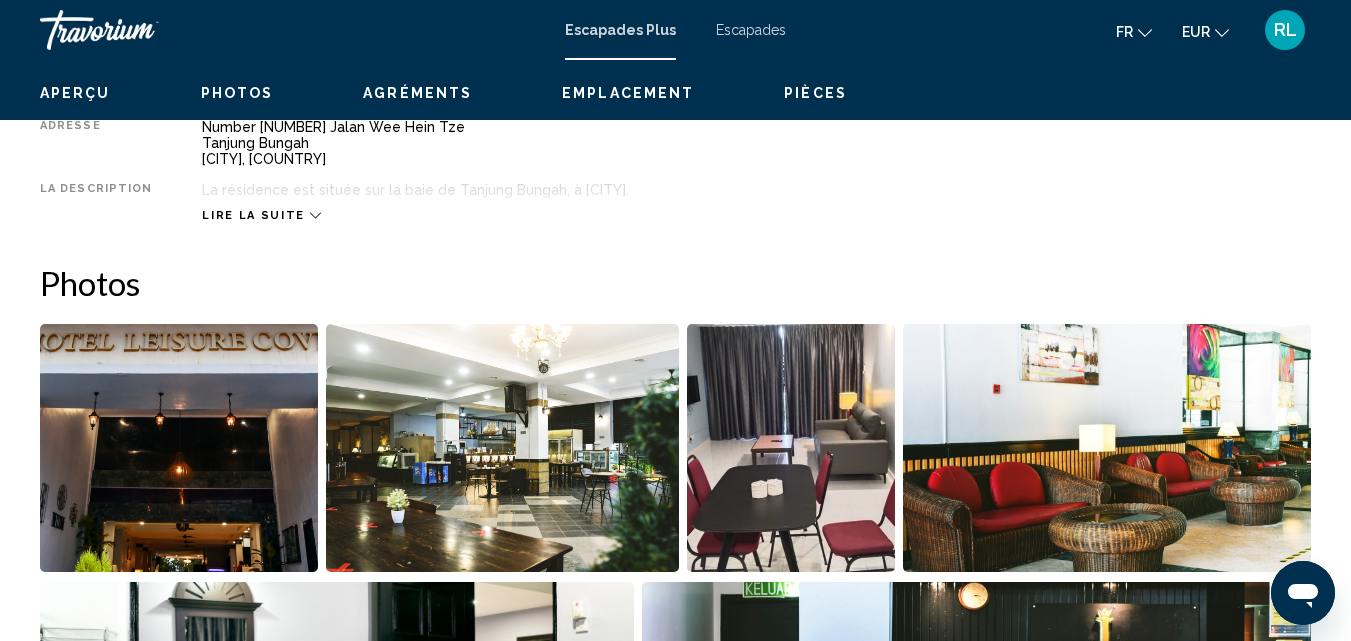 scroll, scrollTop: 215, scrollLeft: 0, axis: vertical 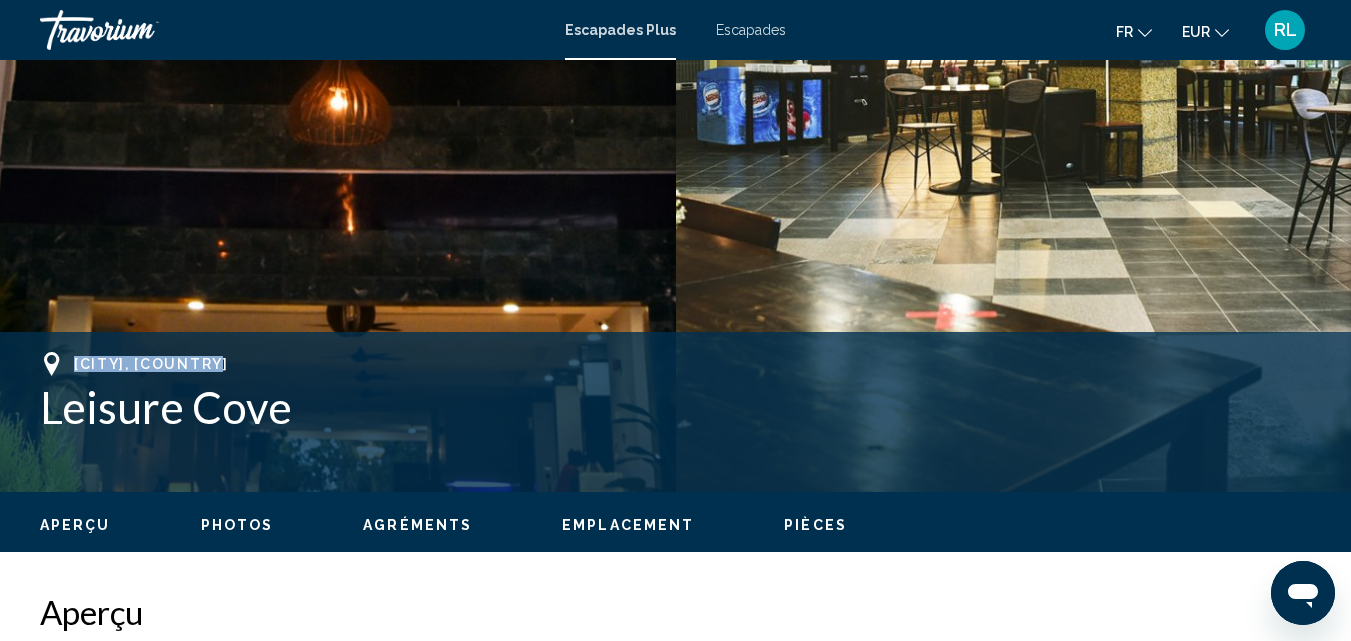 drag, startPoint x: 236, startPoint y: 369, endPoint x: 77, endPoint y: 363, distance: 159.11317 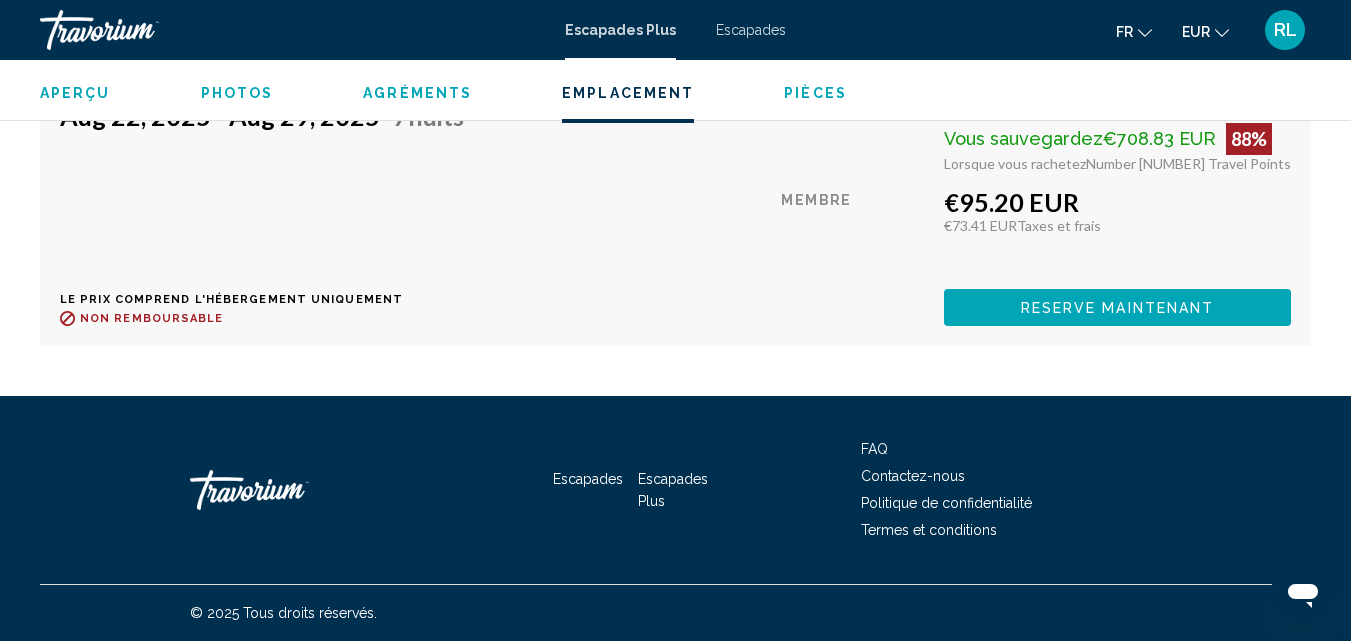scroll, scrollTop: 4360, scrollLeft: 0, axis: vertical 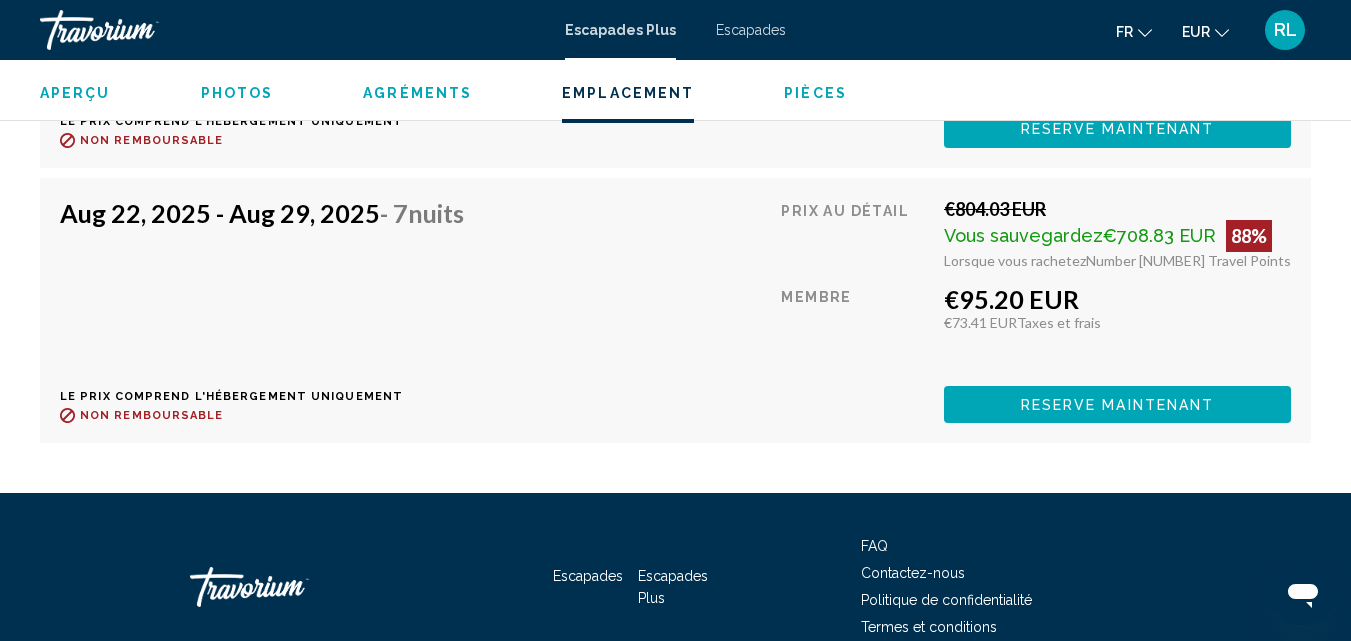 click at bounding box center [140, 30] 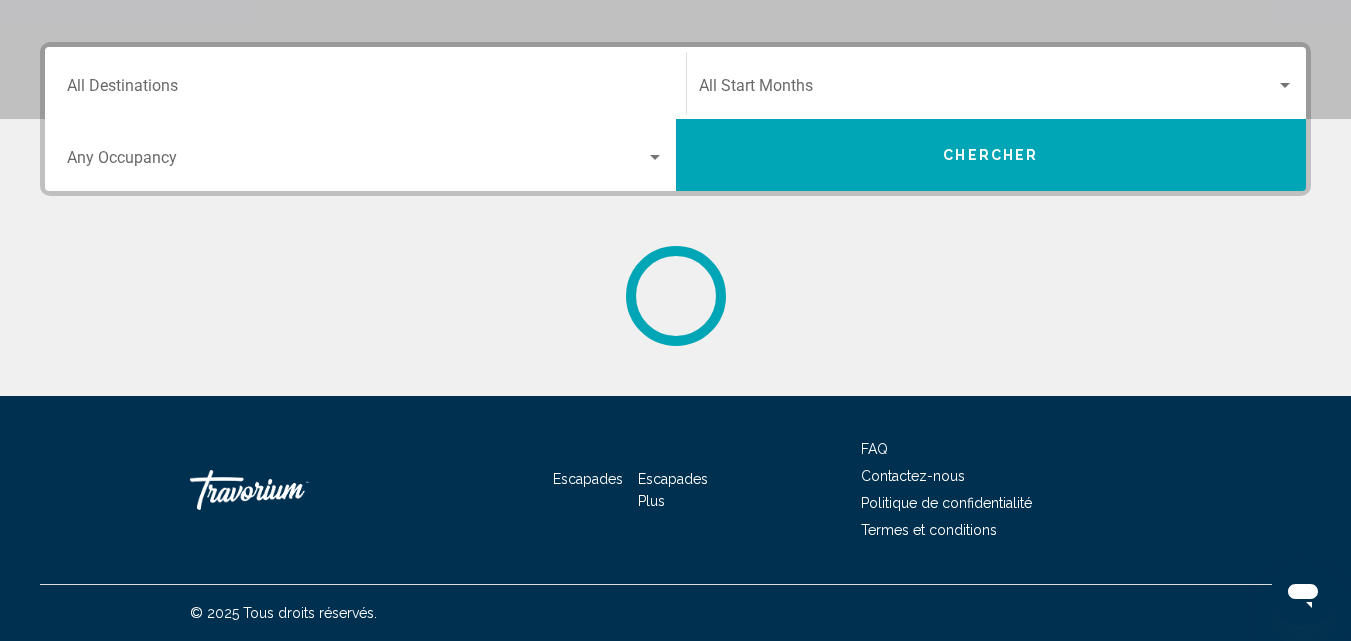scroll, scrollTop: 0, scrollLeft: 0, axis: both 